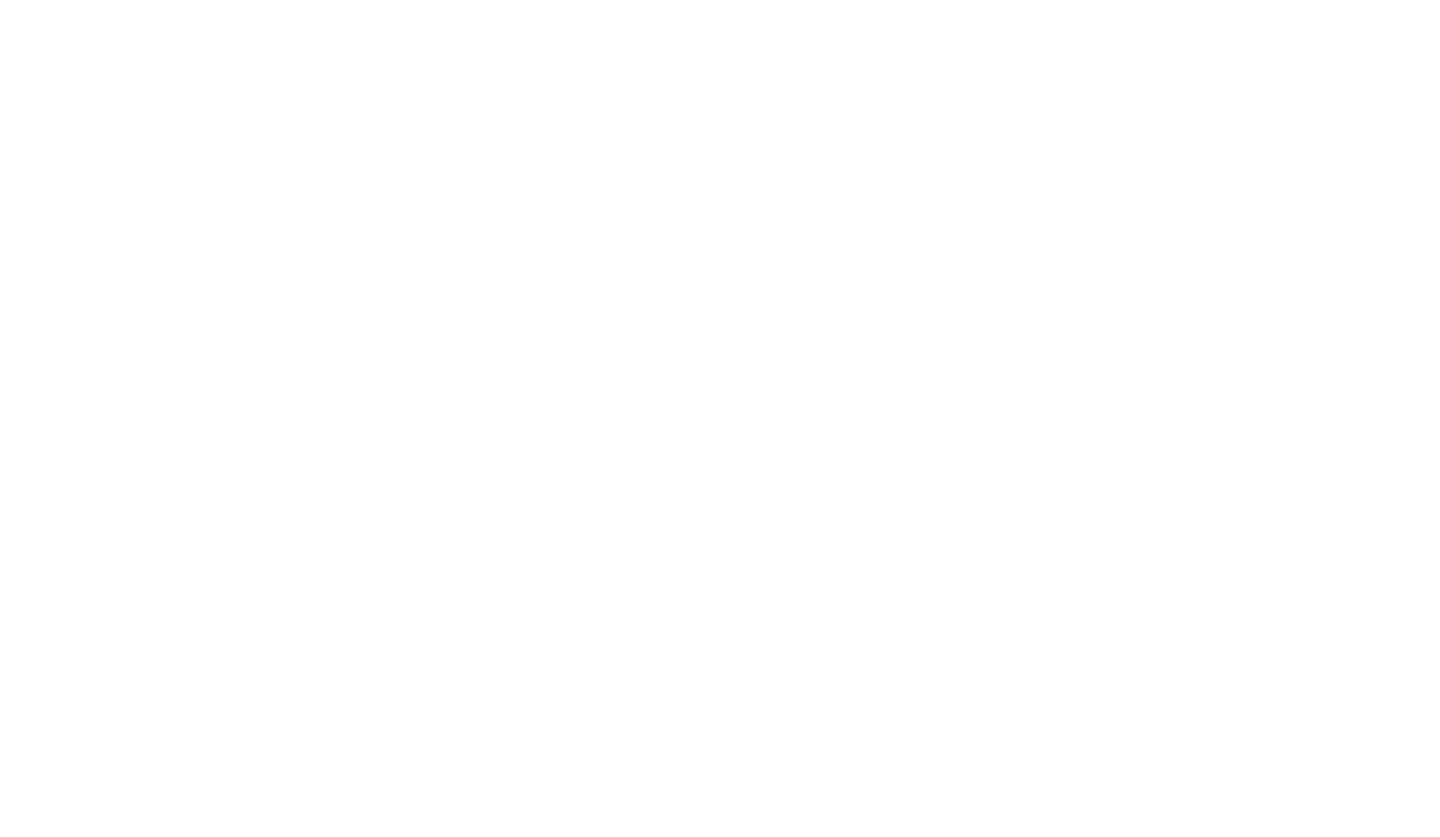 scroll, scrollTop: 0, scrollLeft: 0, axis: both 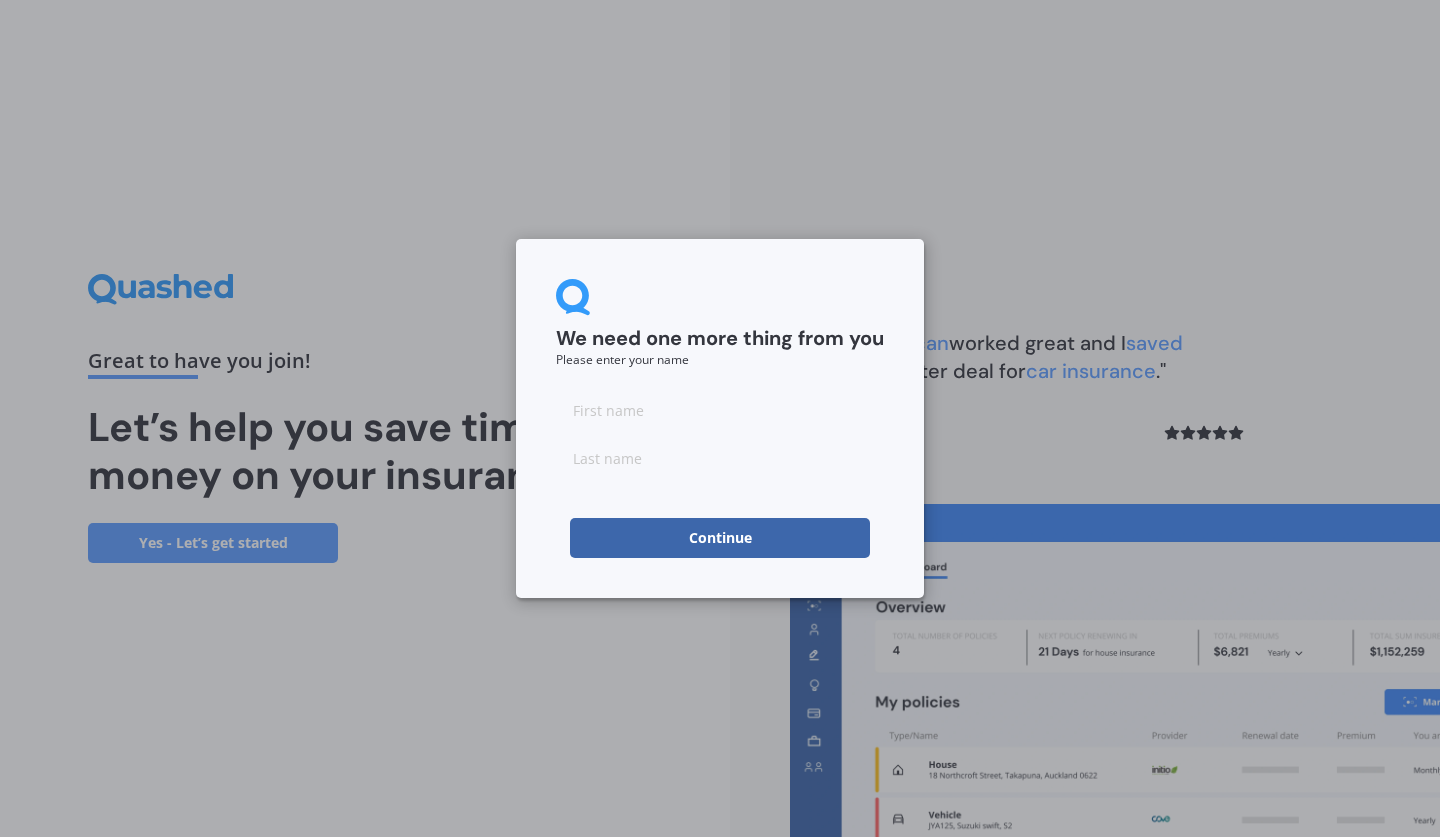 click at bounding box center [720, 410] 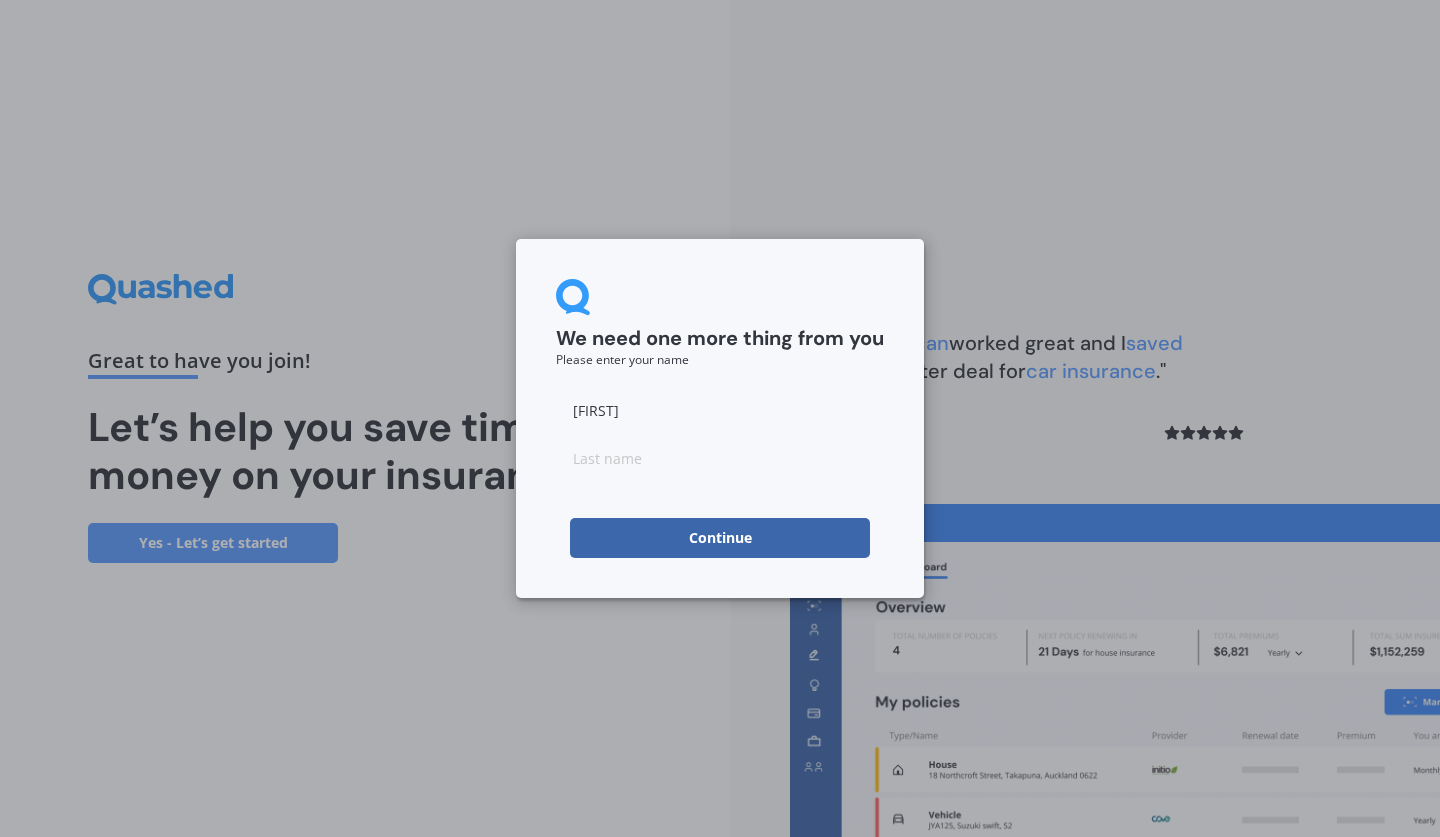 type on "Michael" 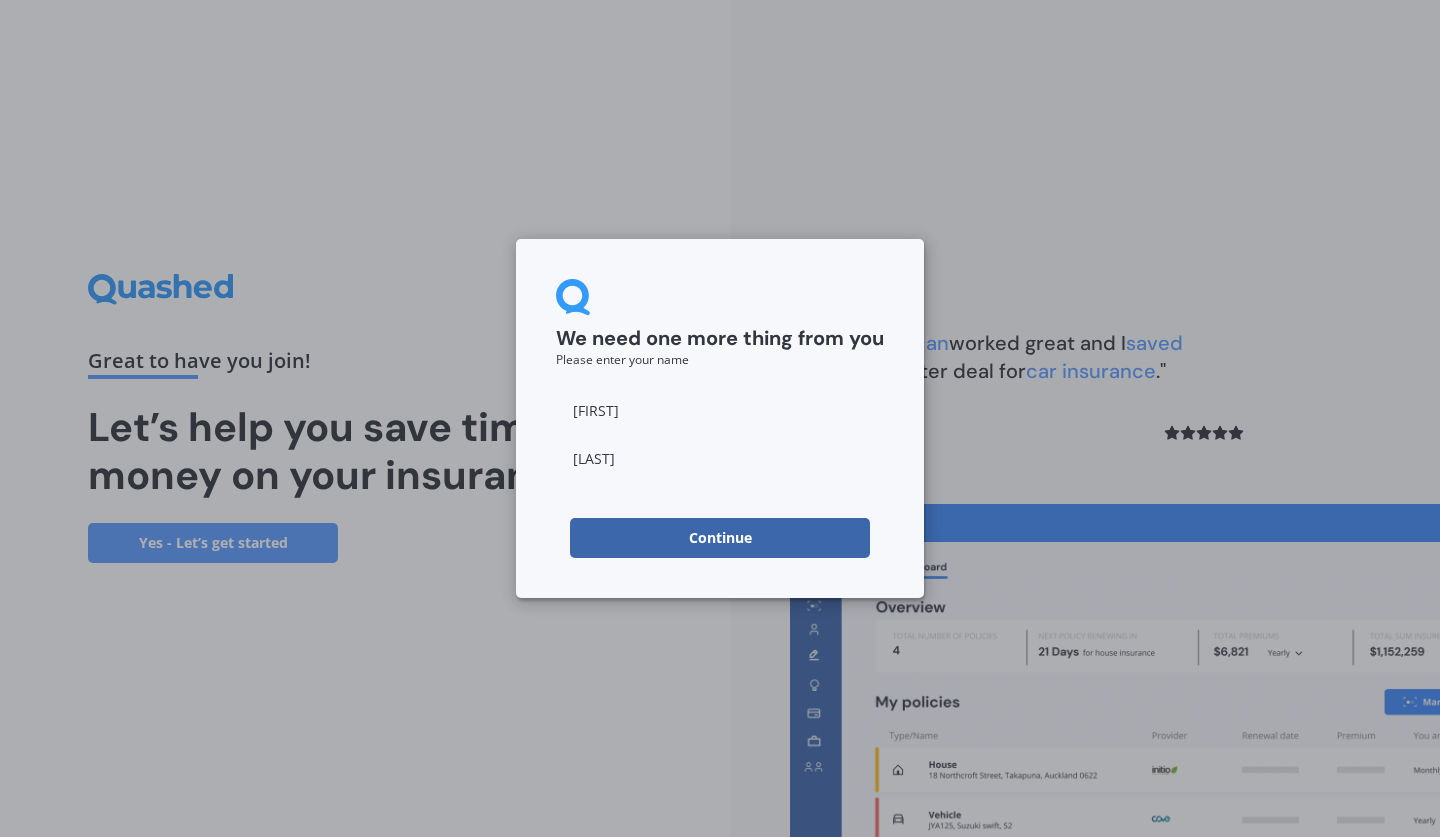 type on "Yek" 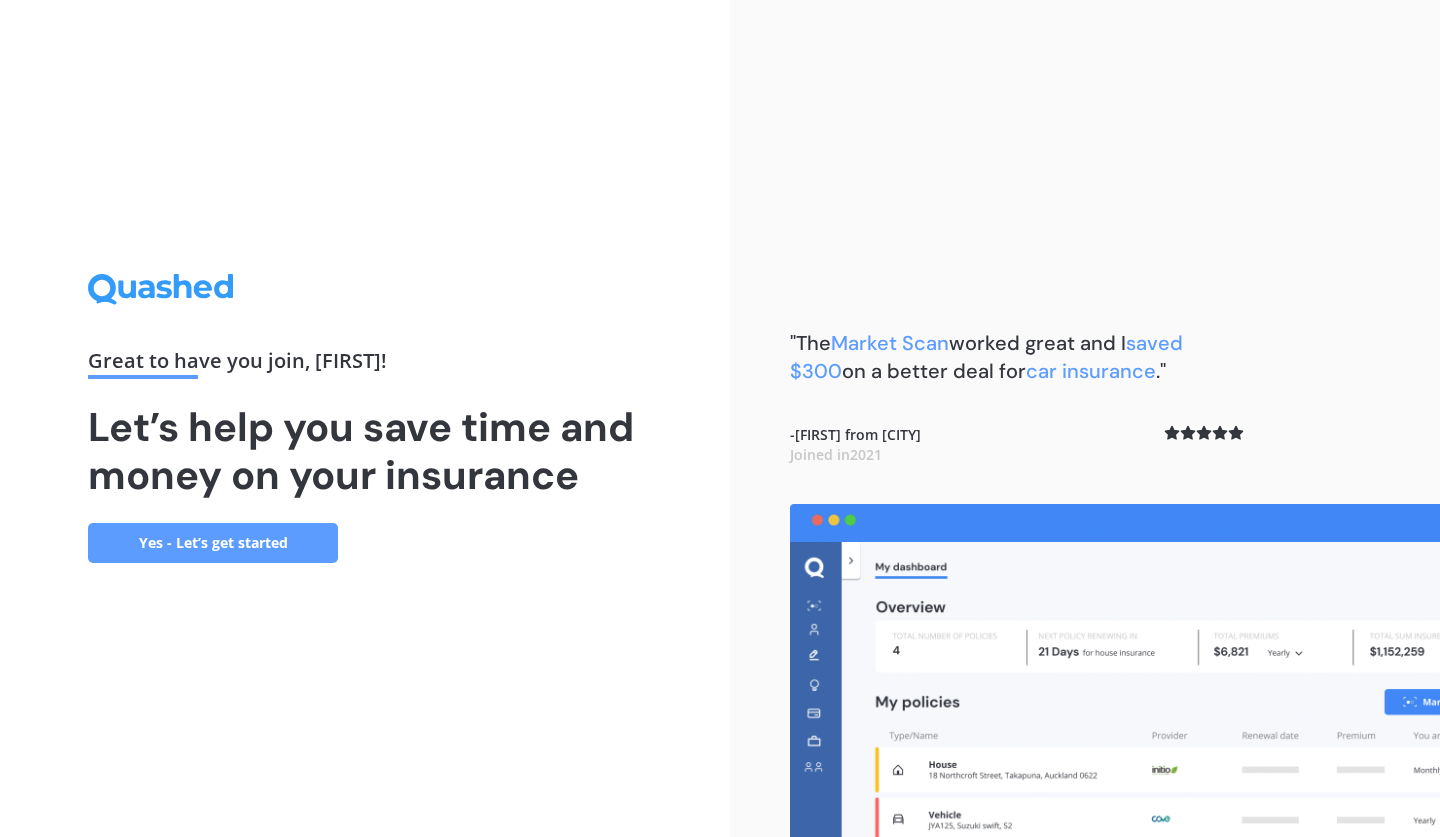 click on "Yes - Let’s get started" at bounding box center (213, 543) 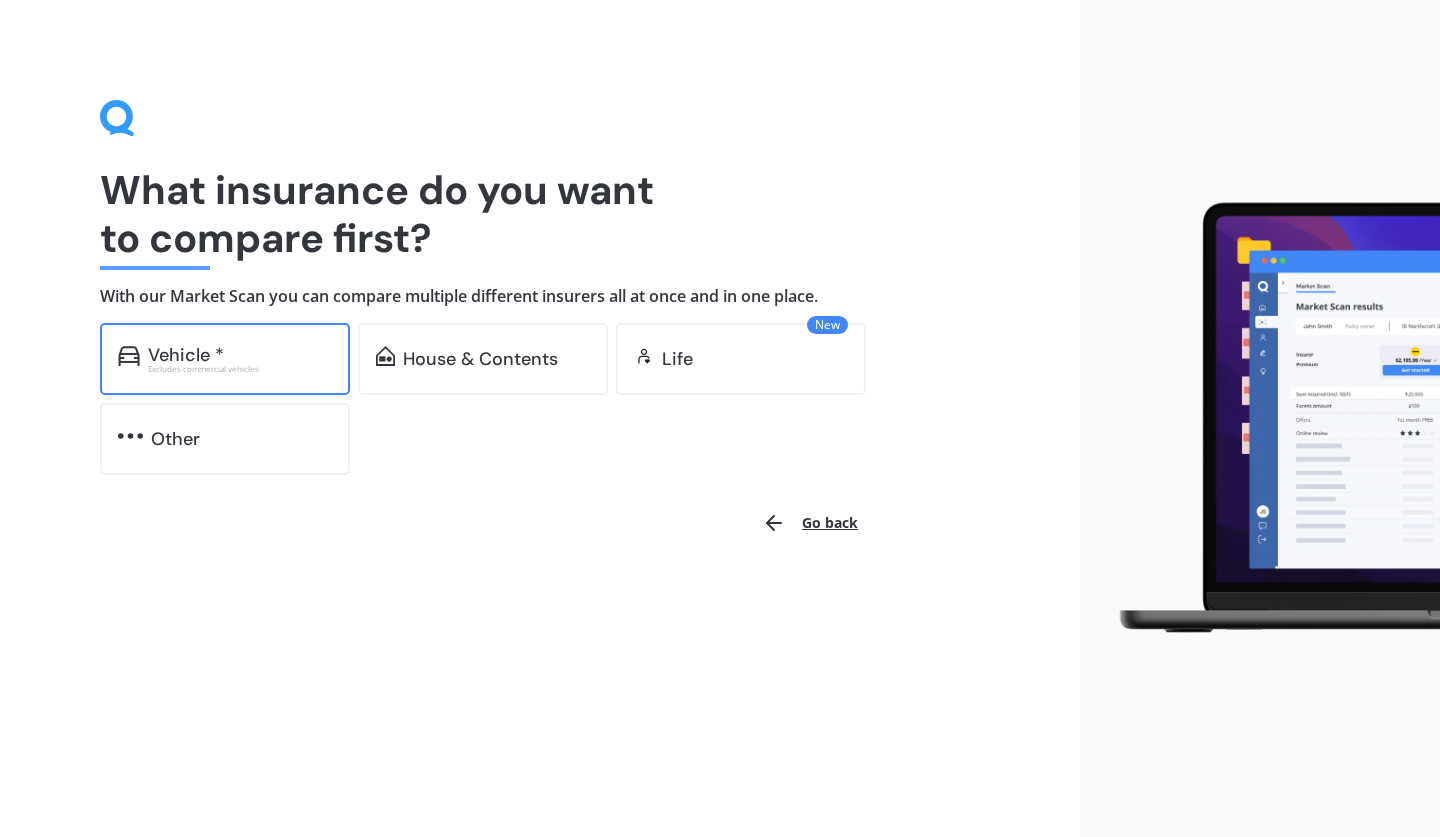 click on "Vehicle *" at bounding box center [240, 355] 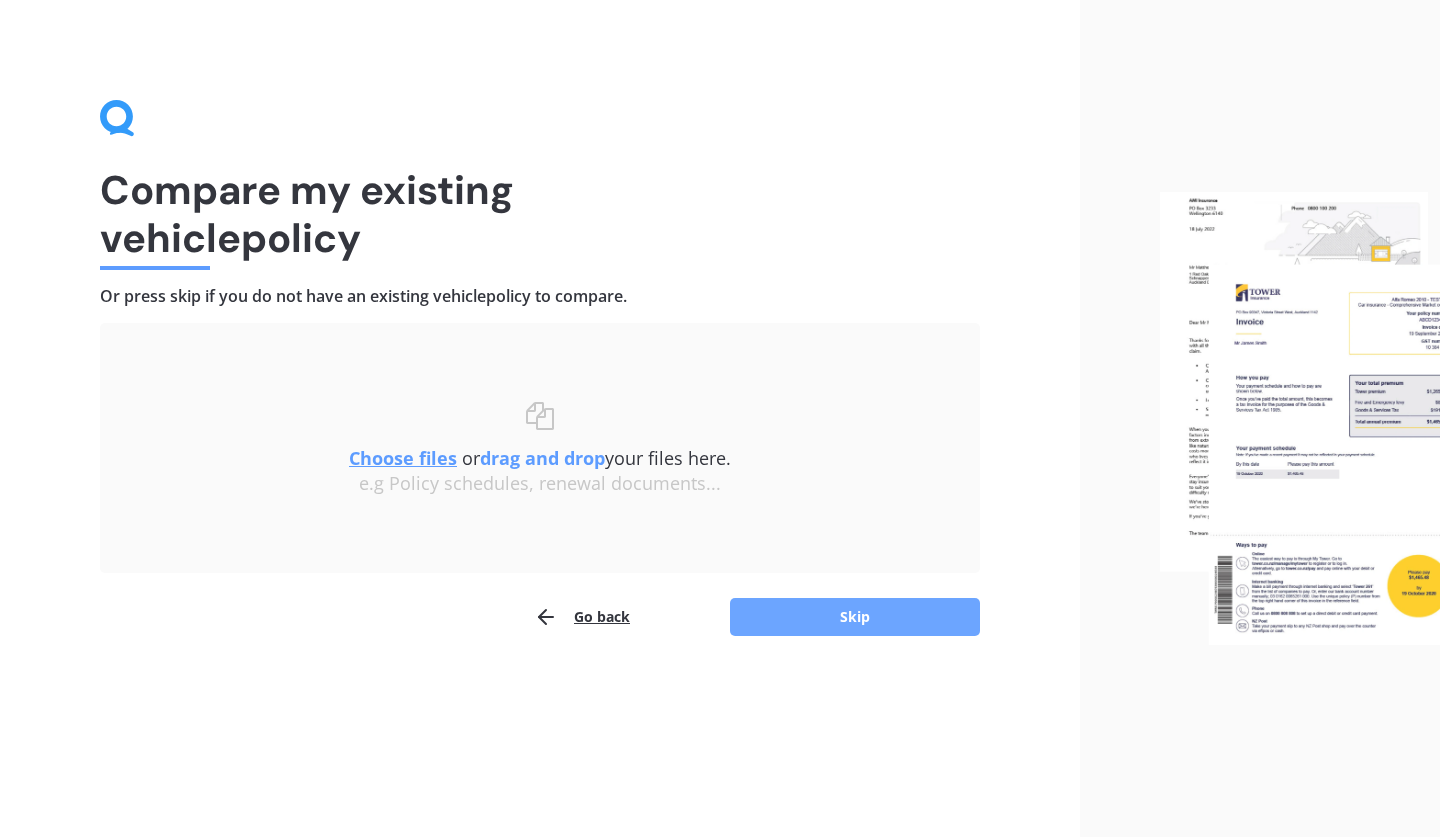 click on "Skip" at bounding box center [855, 617] 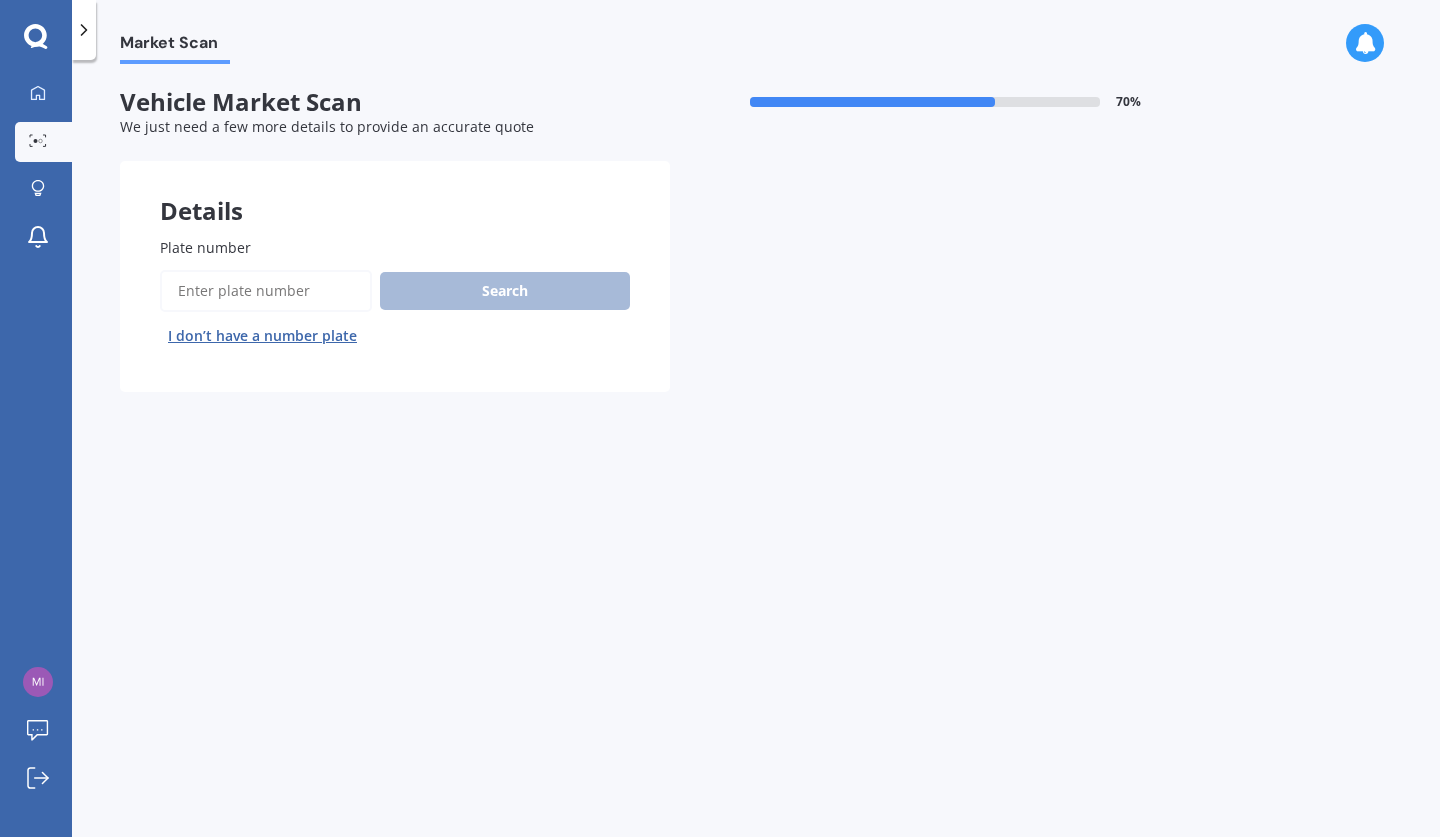 click on "Plate number" at bounding box center (266, 291) 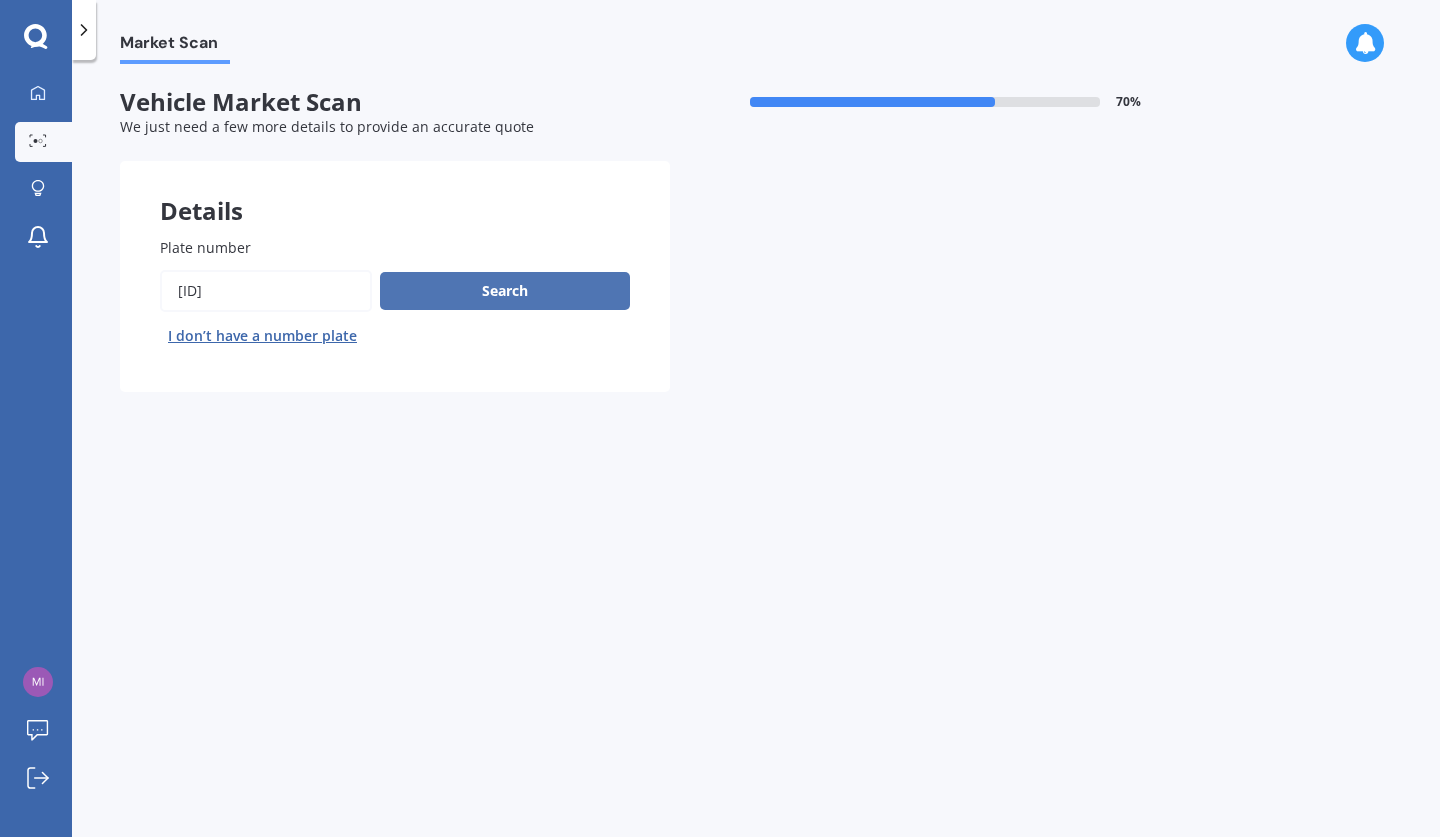 type on "[ID]" 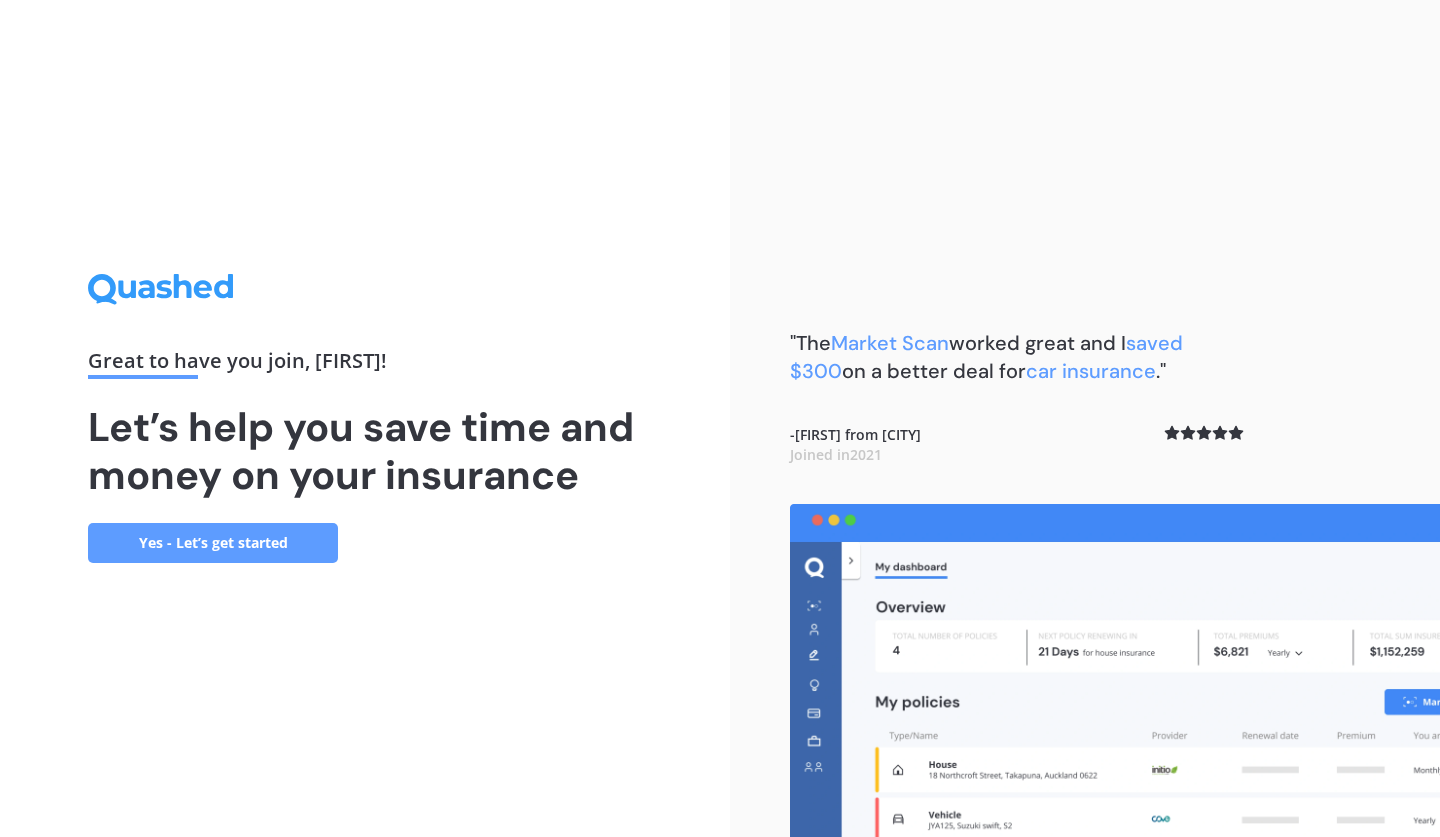 scroll, scrollTop: 0, scrollLeft: 0, axis: both 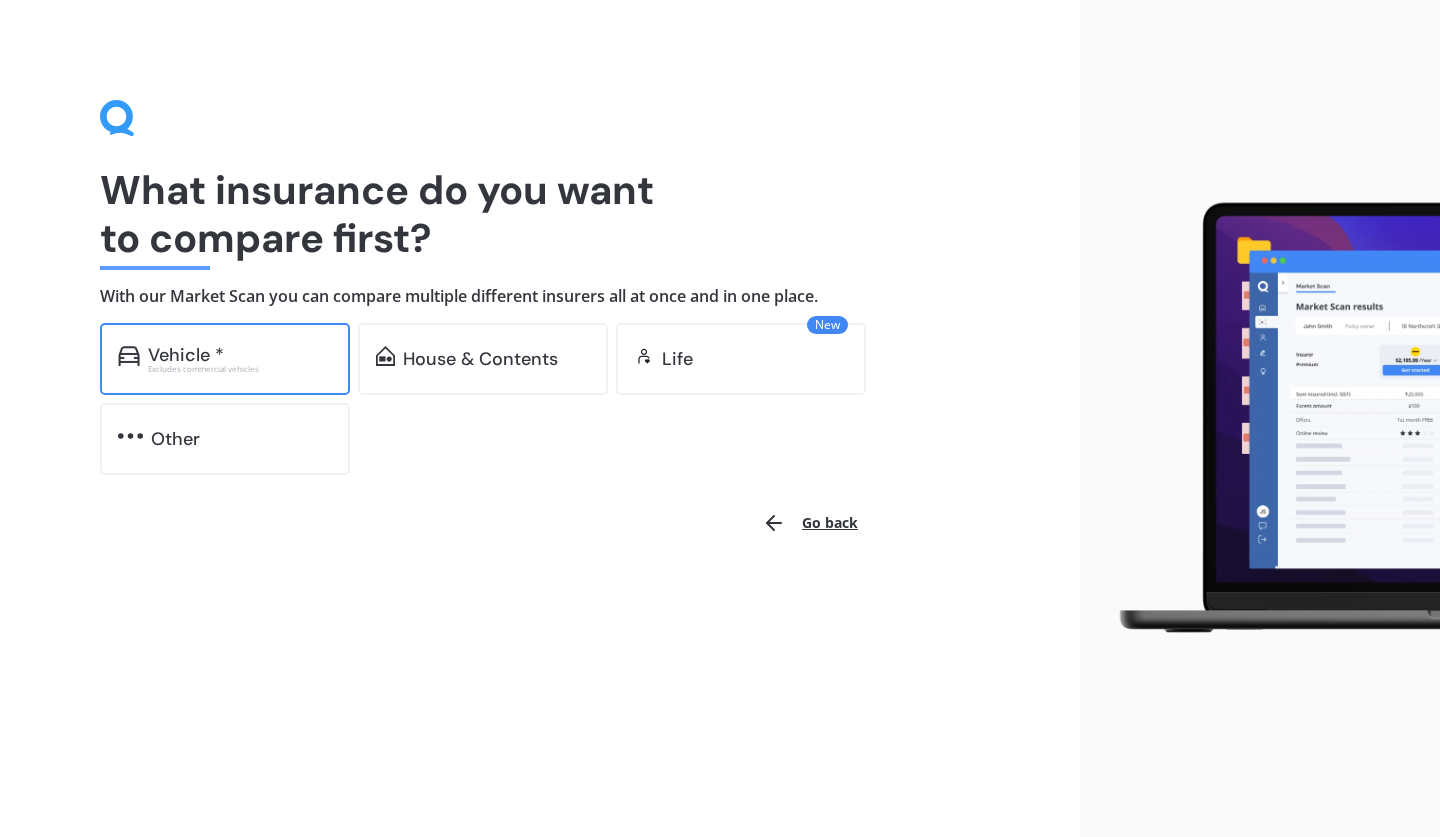 click on "Excludes commercial vehicles" at bounding box center (240, 369) 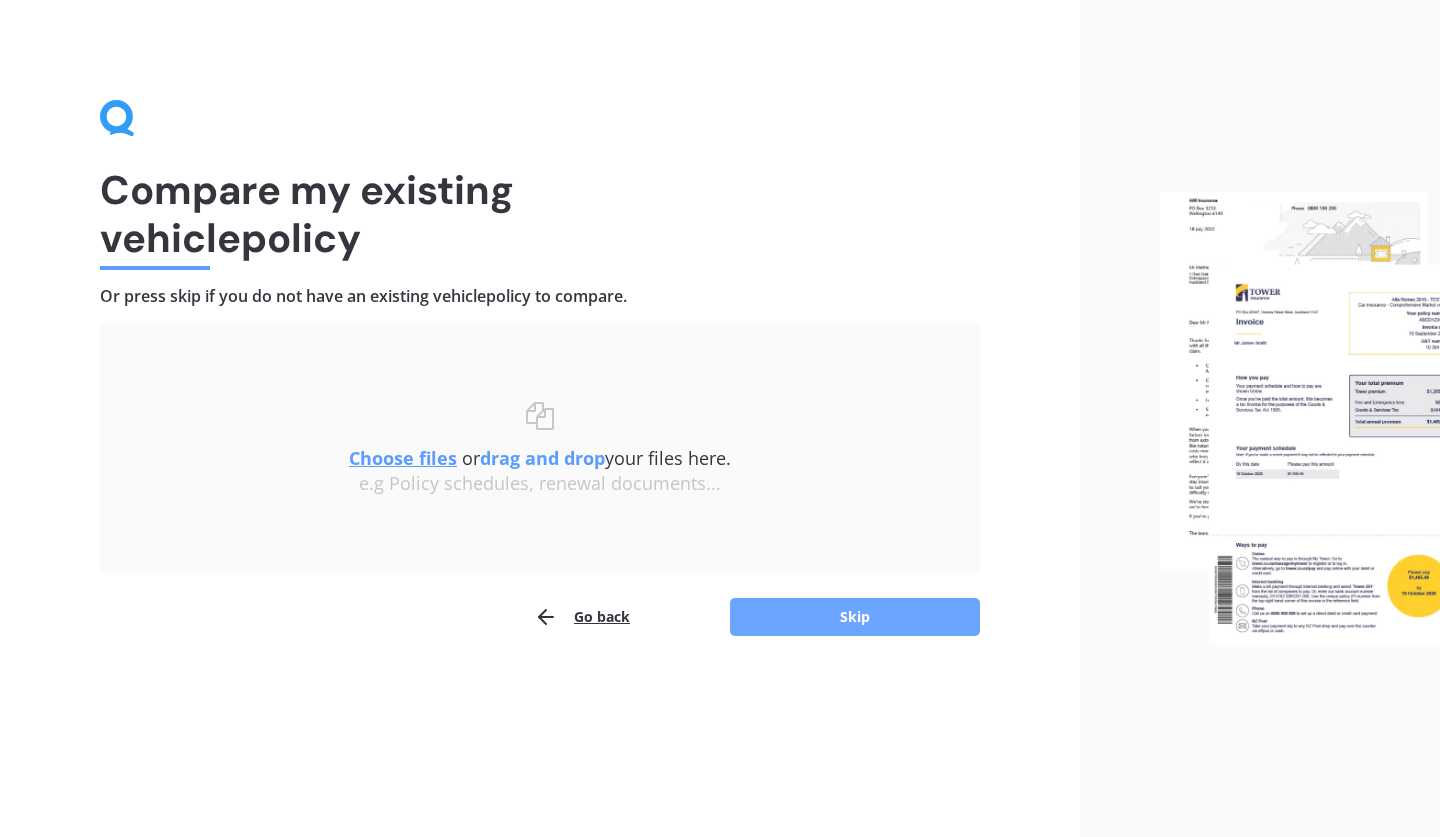 click on "Skip" at bounding box center [855, 617] 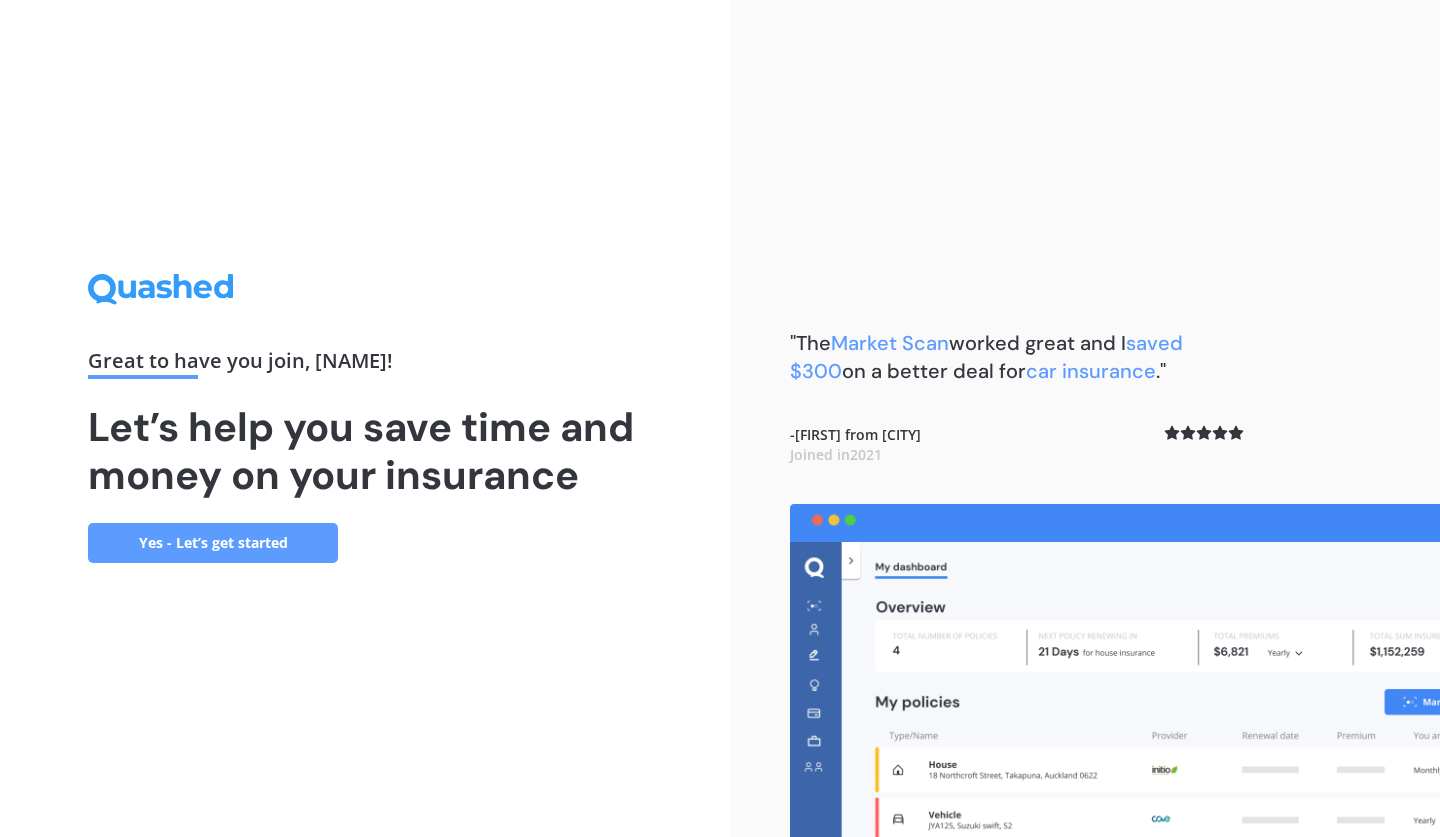 scroll, scrollTop: 0, scrollLeft: 0, axis: both 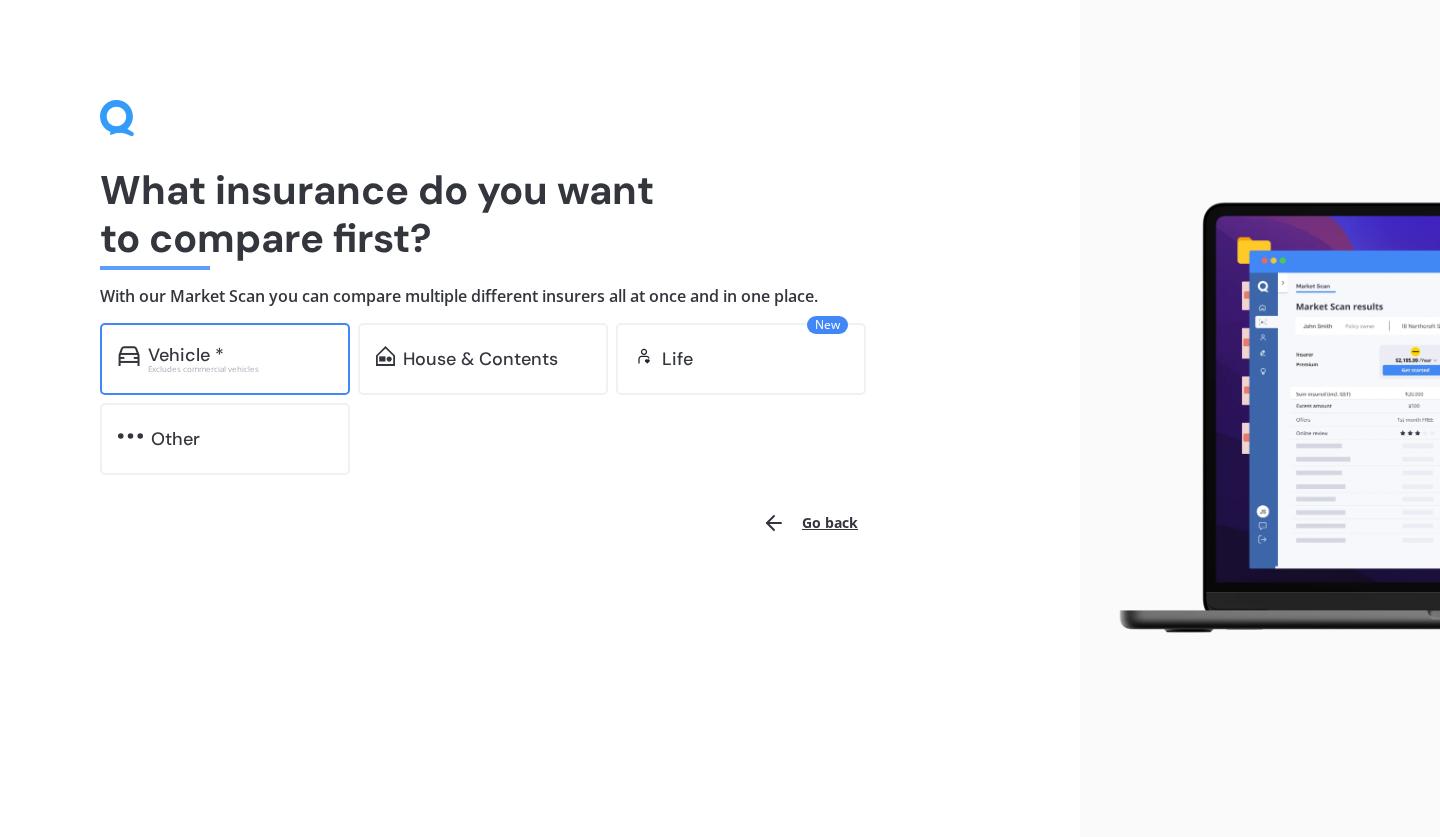 click on "Vehicle * Excludes commercial vehicles" at bounding box center (225, 359) 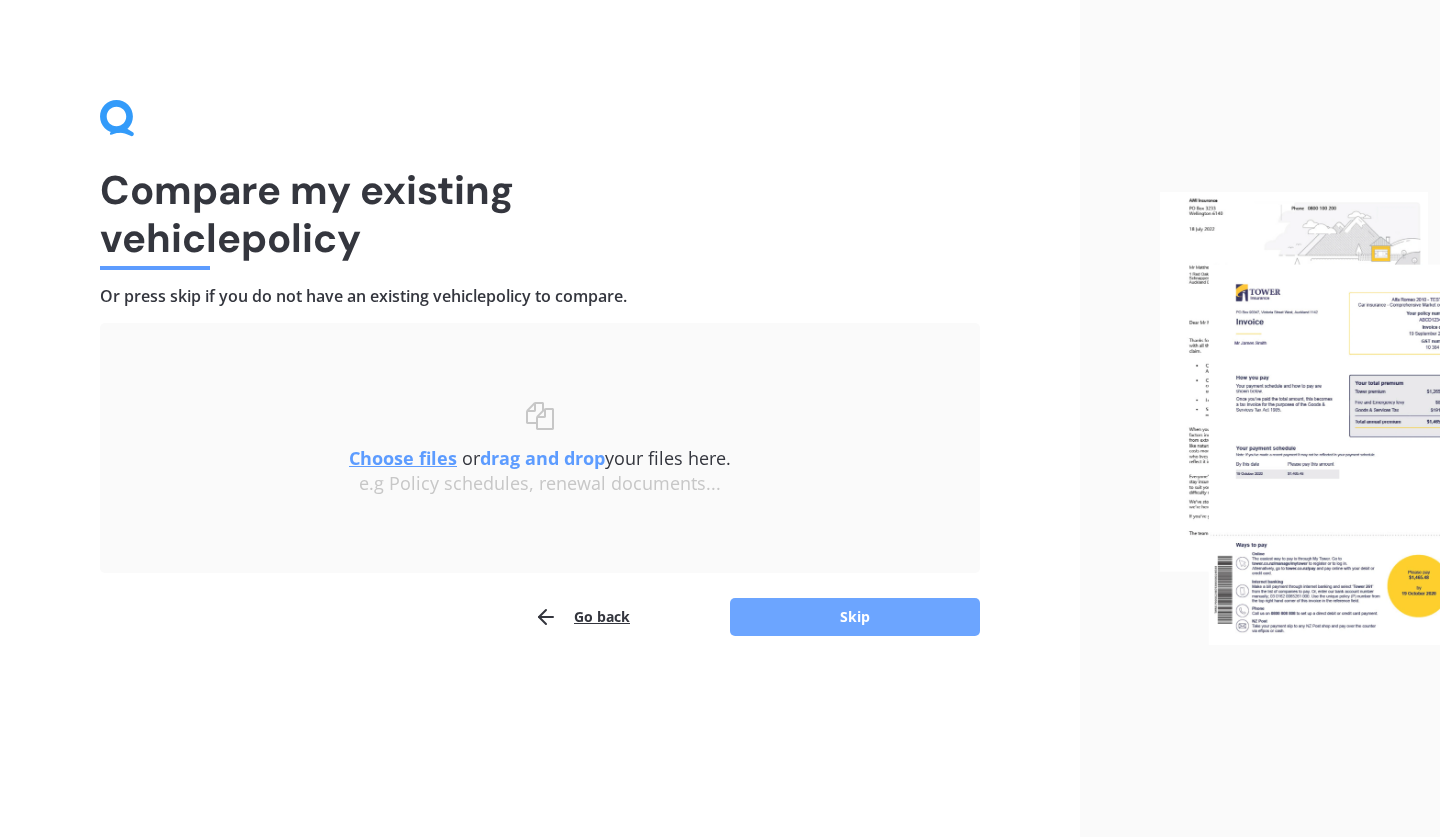click on "Skip" at bounding box center (855, 617) 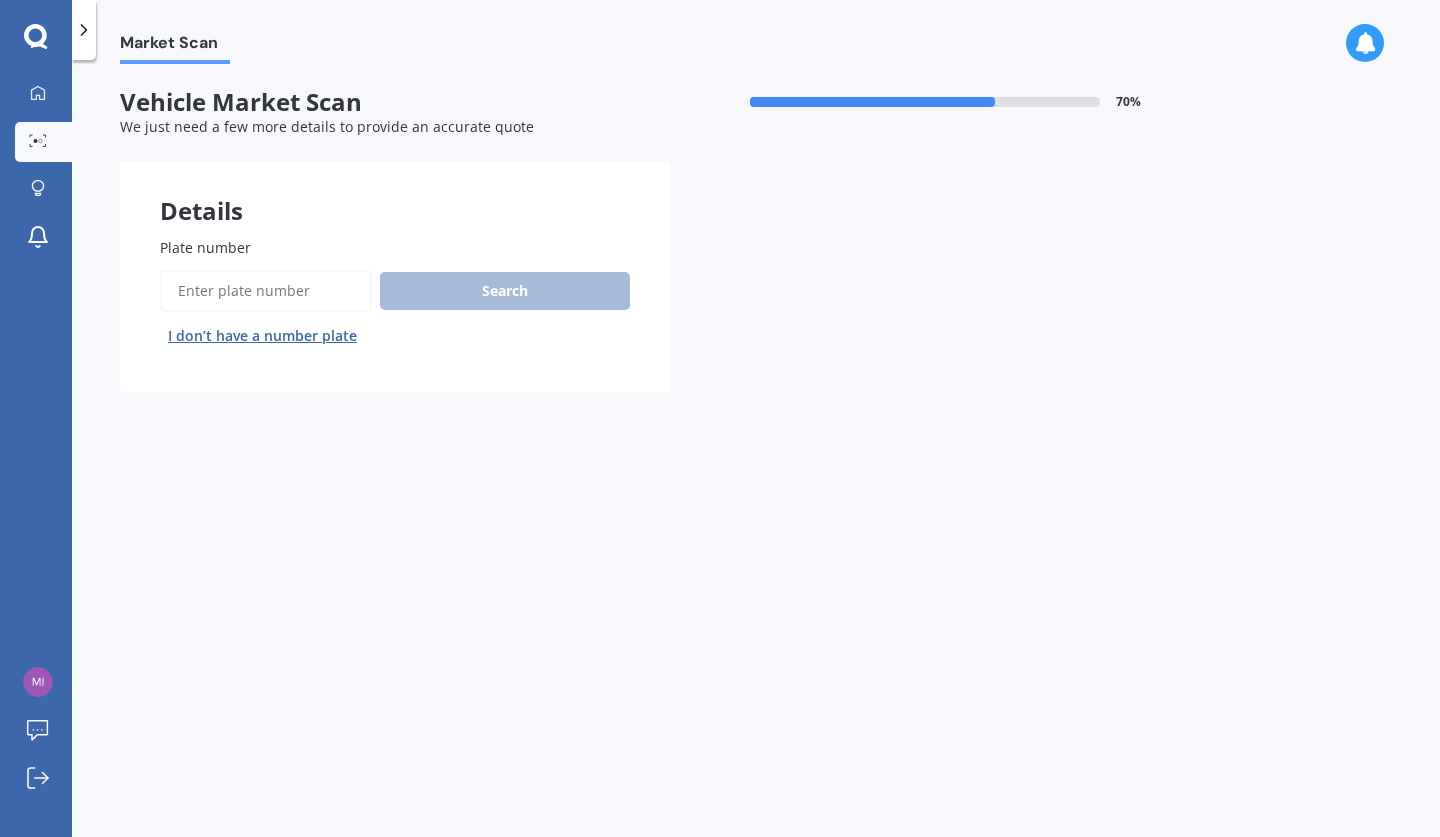 click on "Plate number" at bounding box center (266, 291) 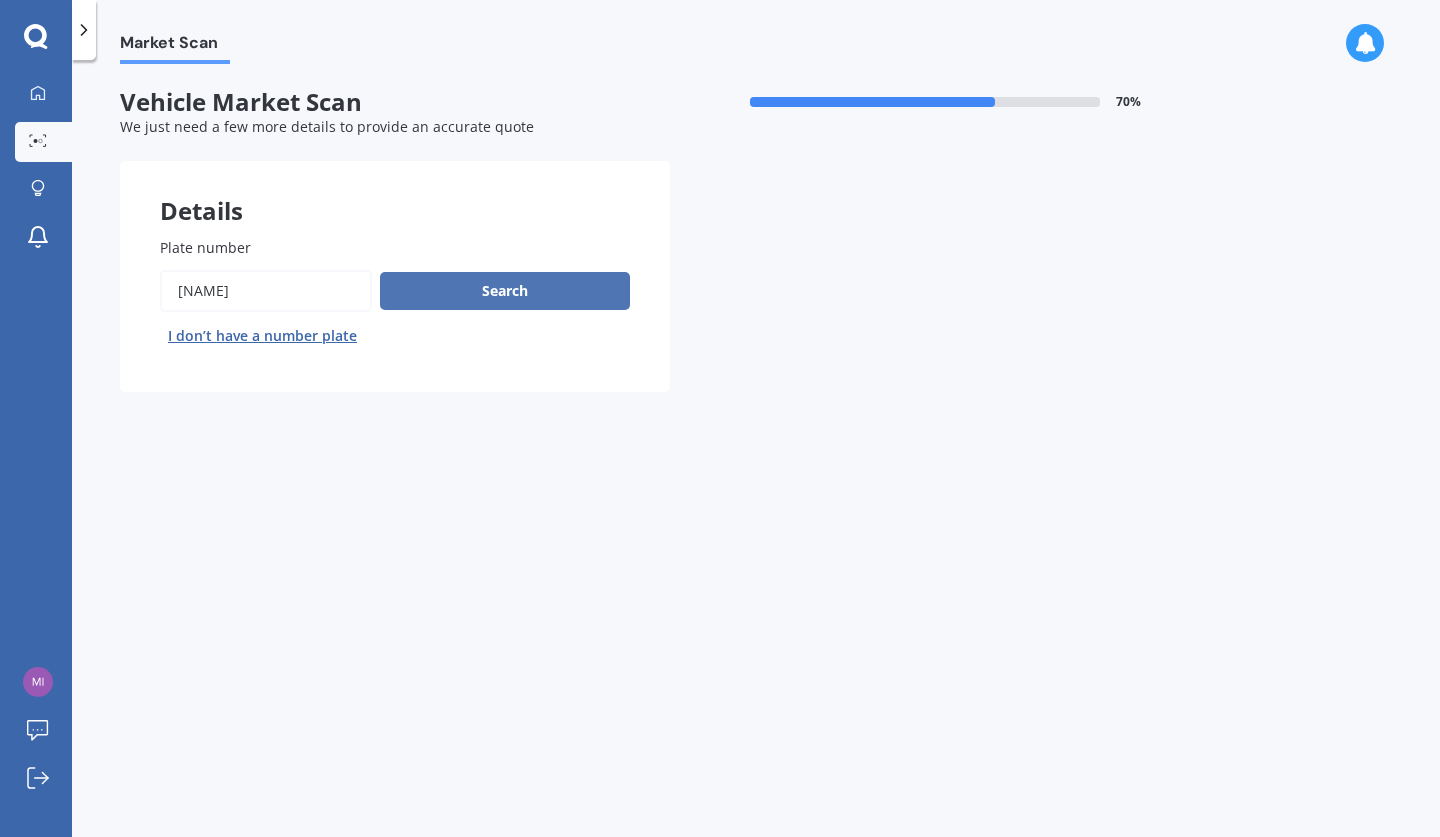 type on "GJS529" 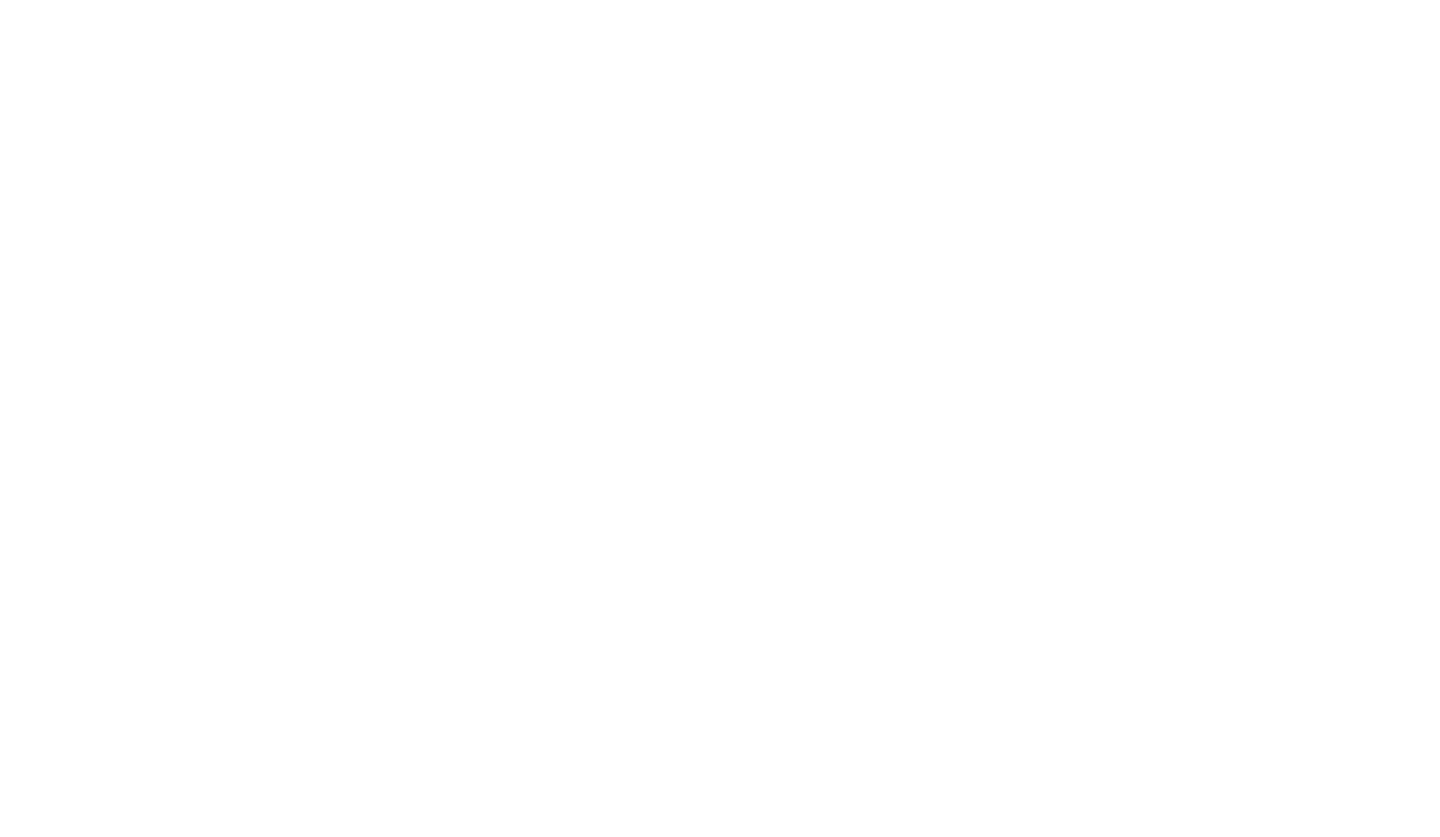 scroll, scrollTop: 0, scrollLeft: 0, axis: both 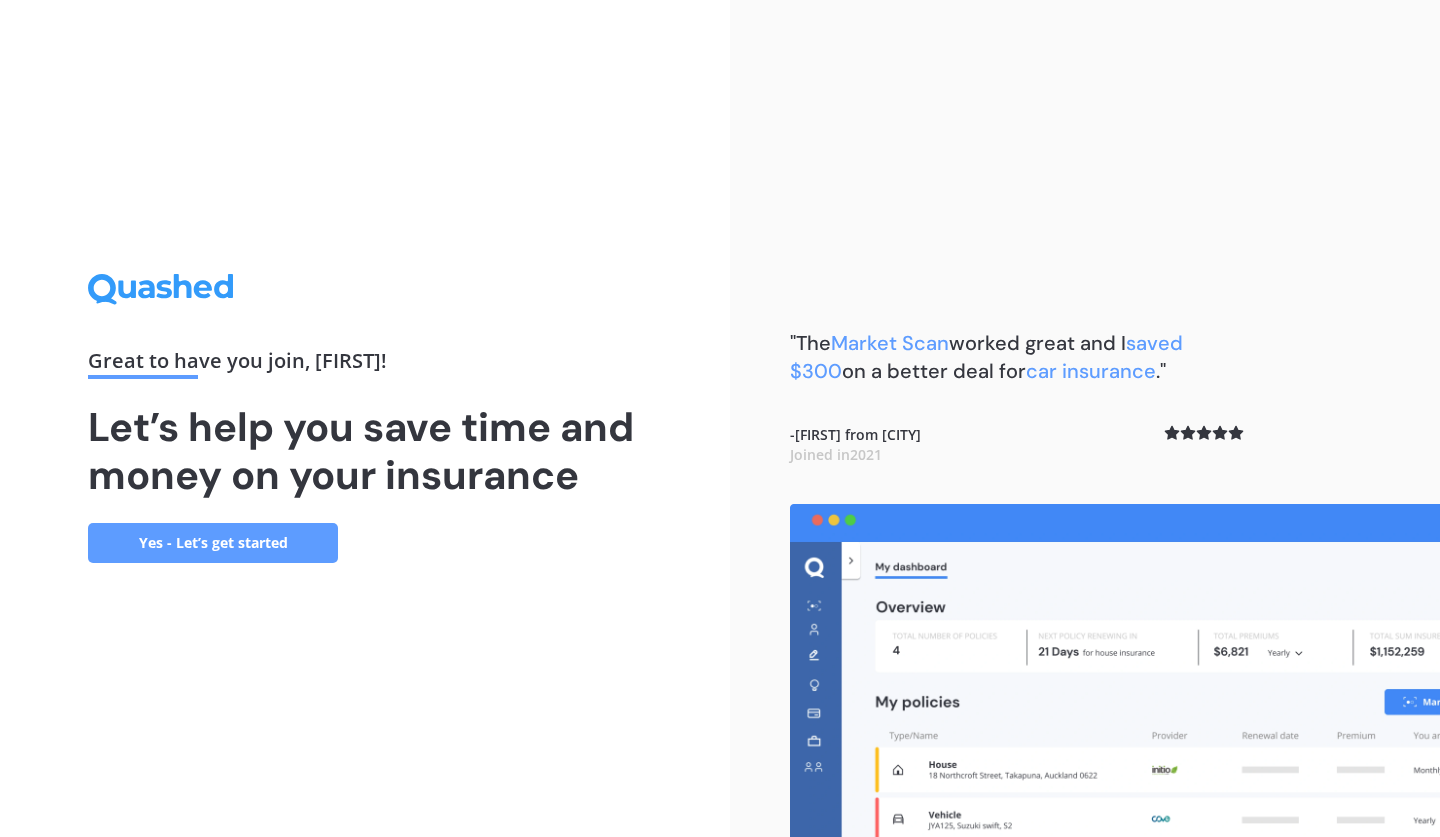 click on "Yes - Let’s get started" at bounding box center [213, 543] 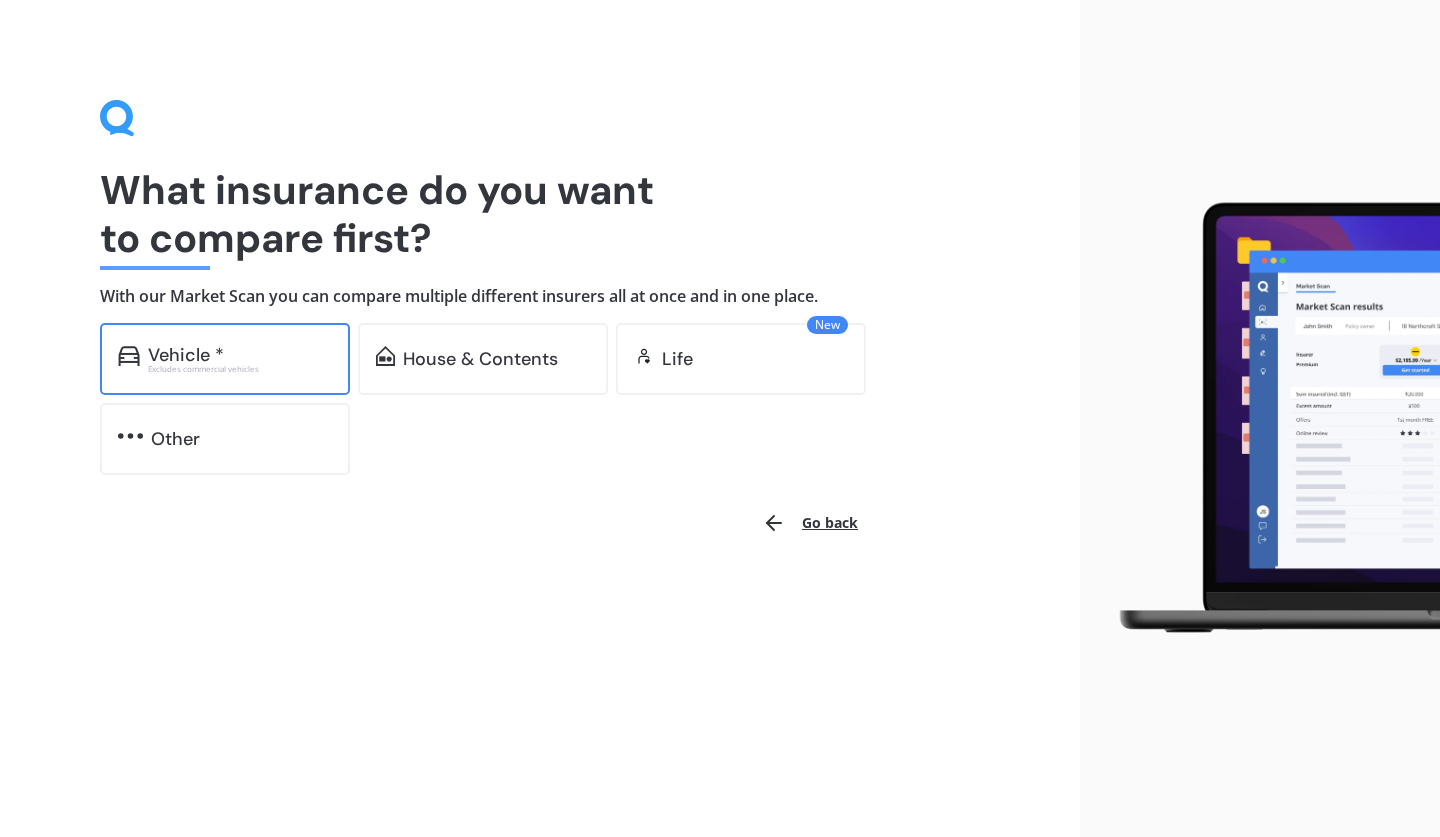 click on "Excludes commercial vehicles" at bounding box center [240, 369] 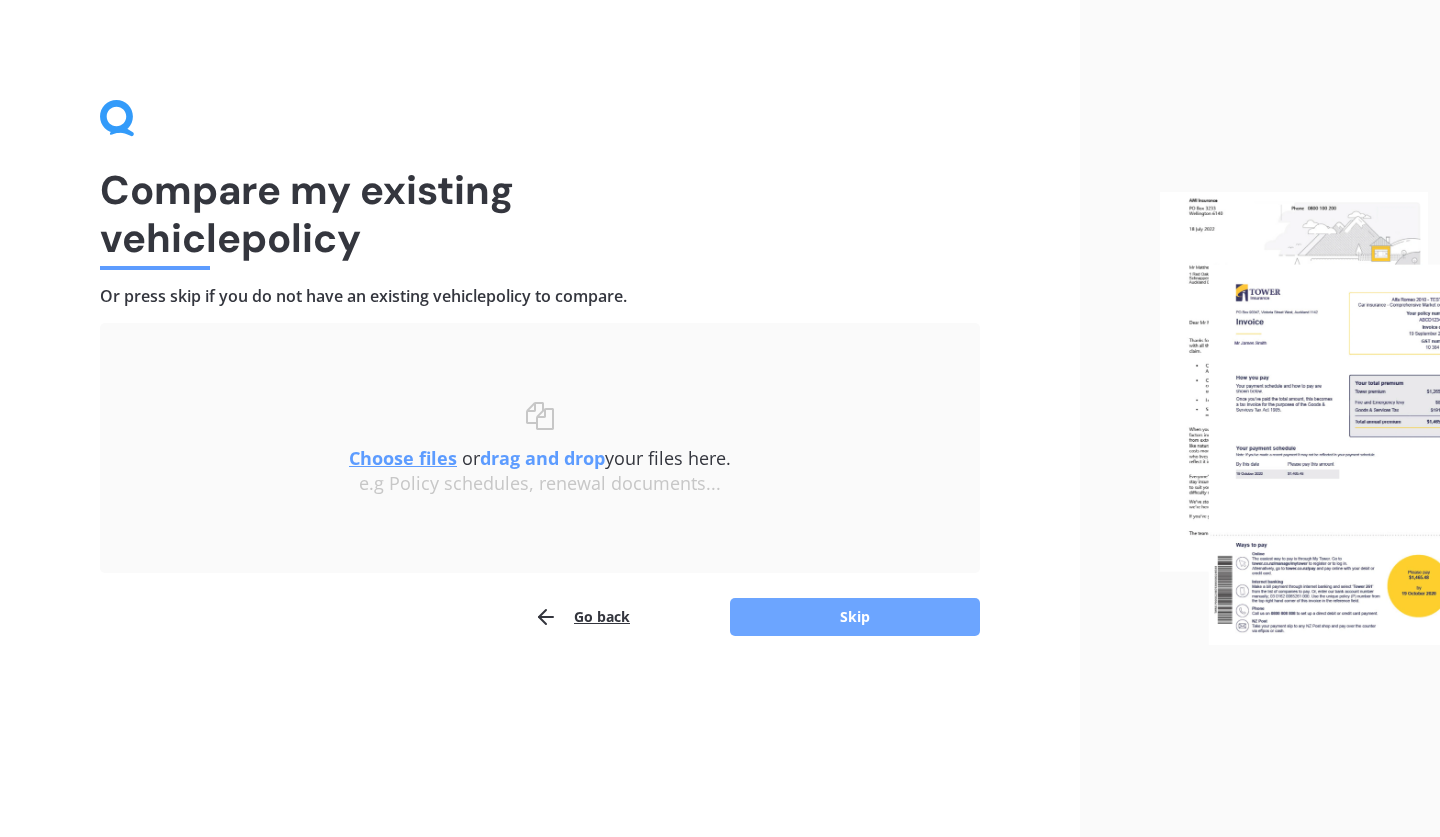 click on "Skip" at bounding box center [855, 617] 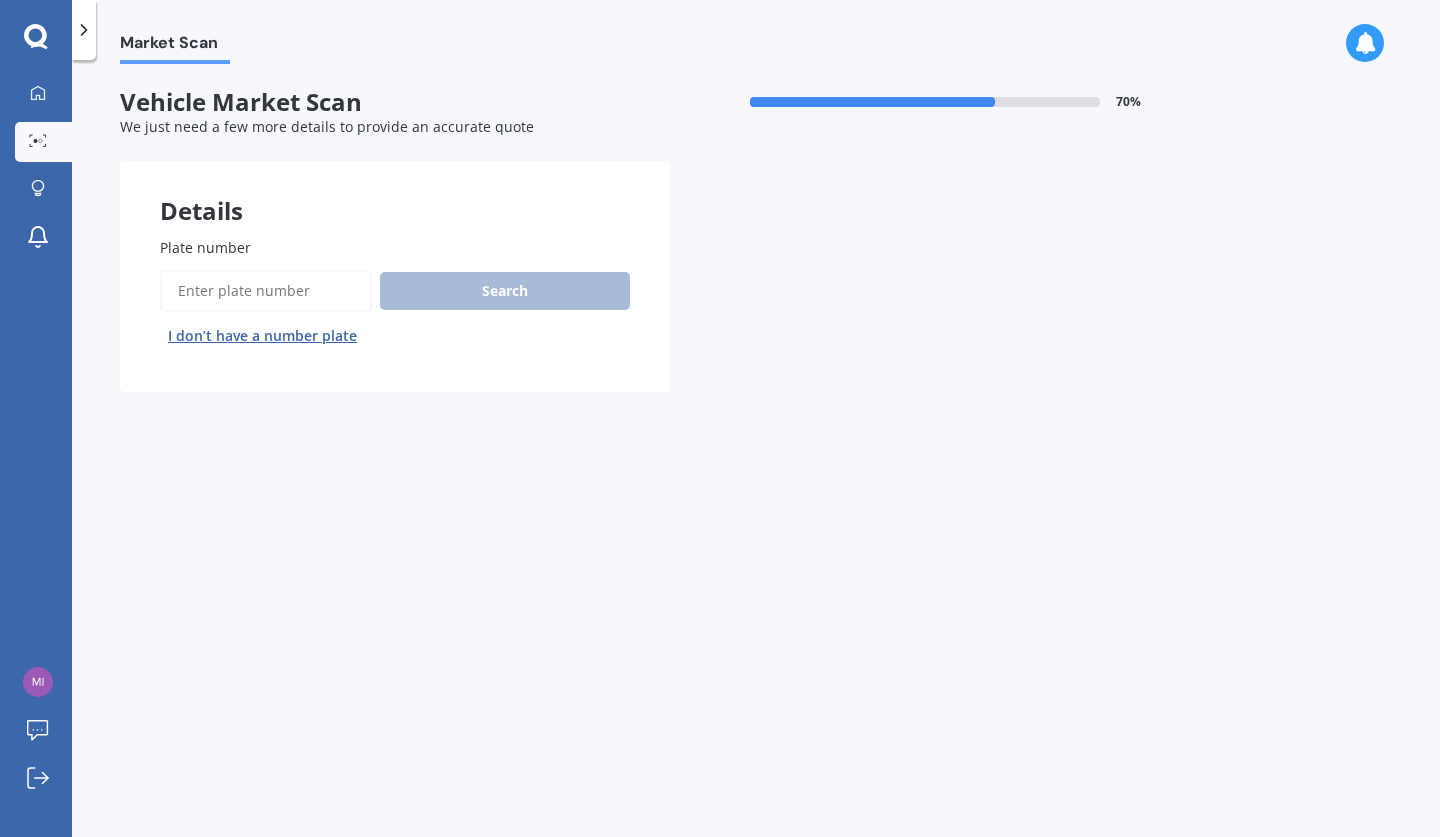 click on "Plate number" at bounding box center [266, 291] 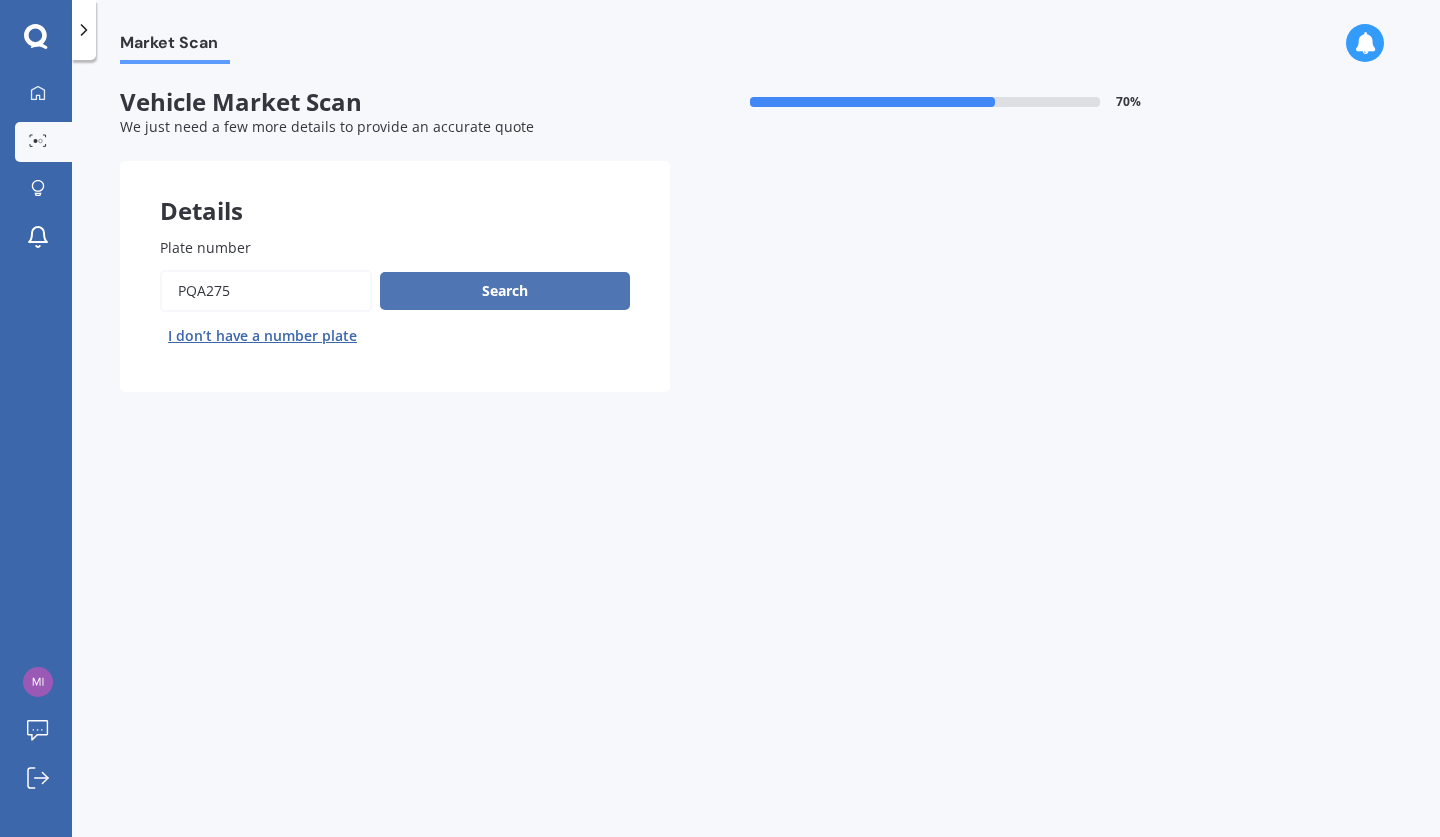 type on "PQA275" 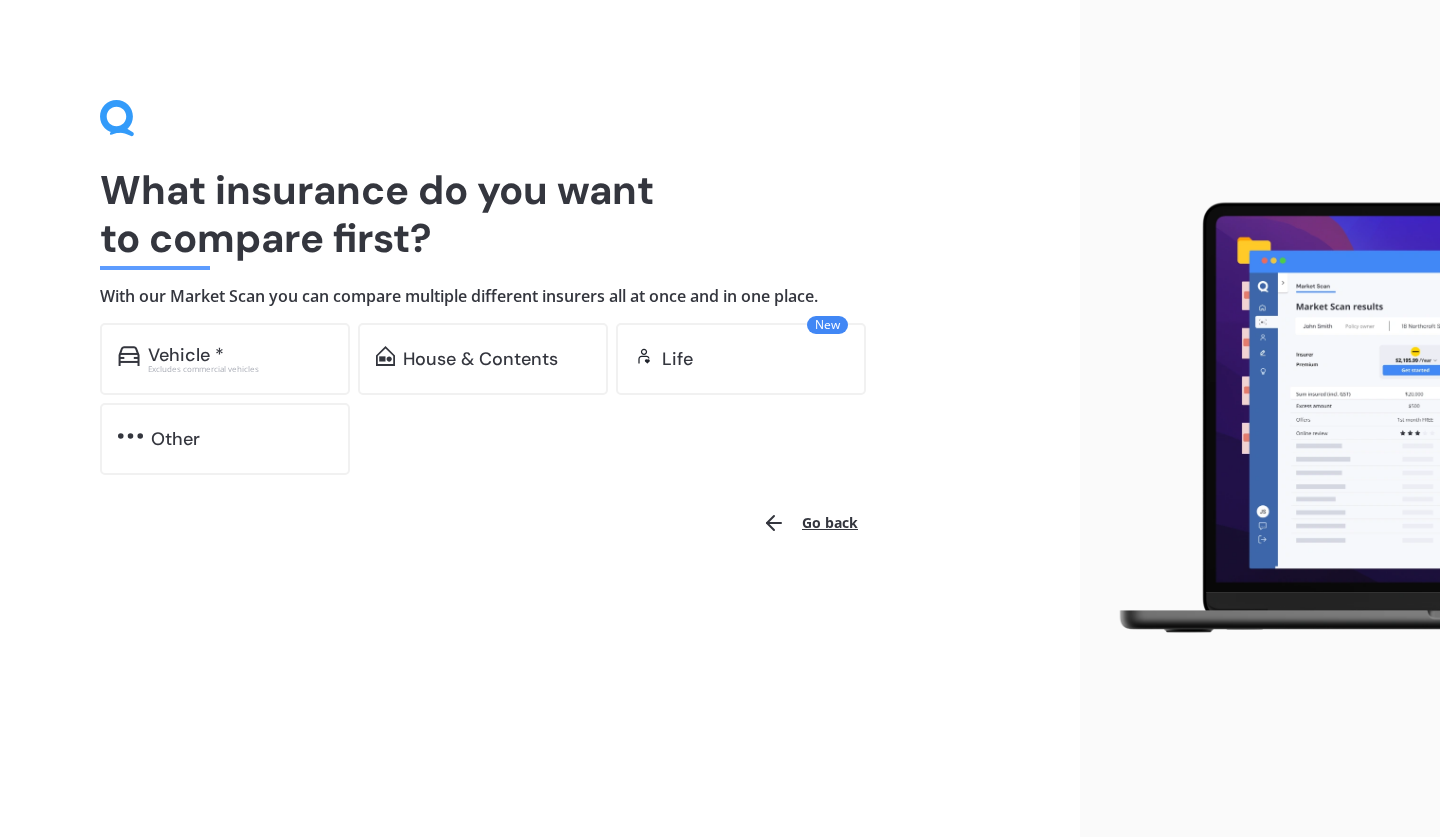 scroll, scrollTop: 0, scrollLeft: 0, axis: both 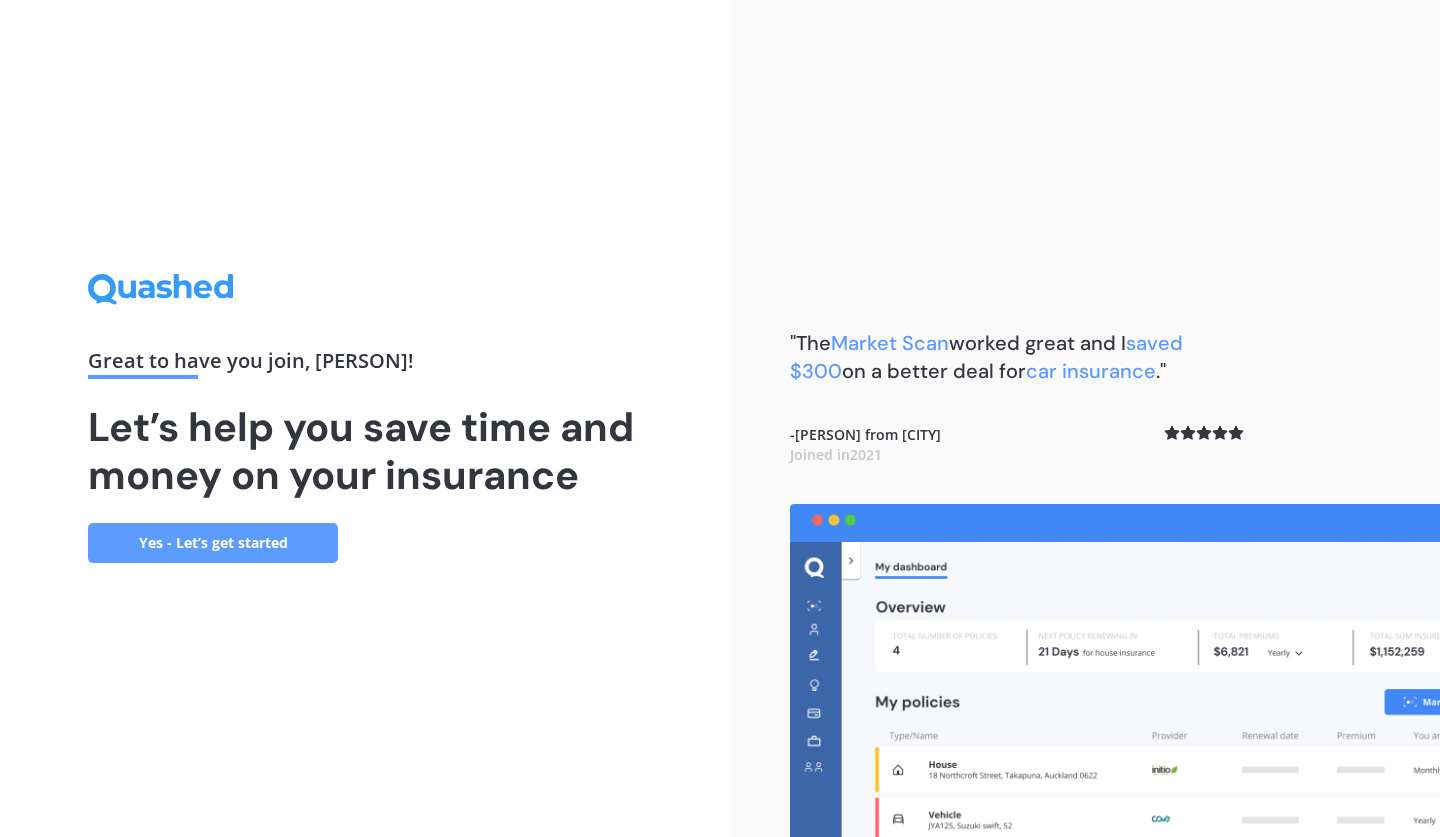 click on "Yes - Let’s get started" at bounding box center [213, 543] 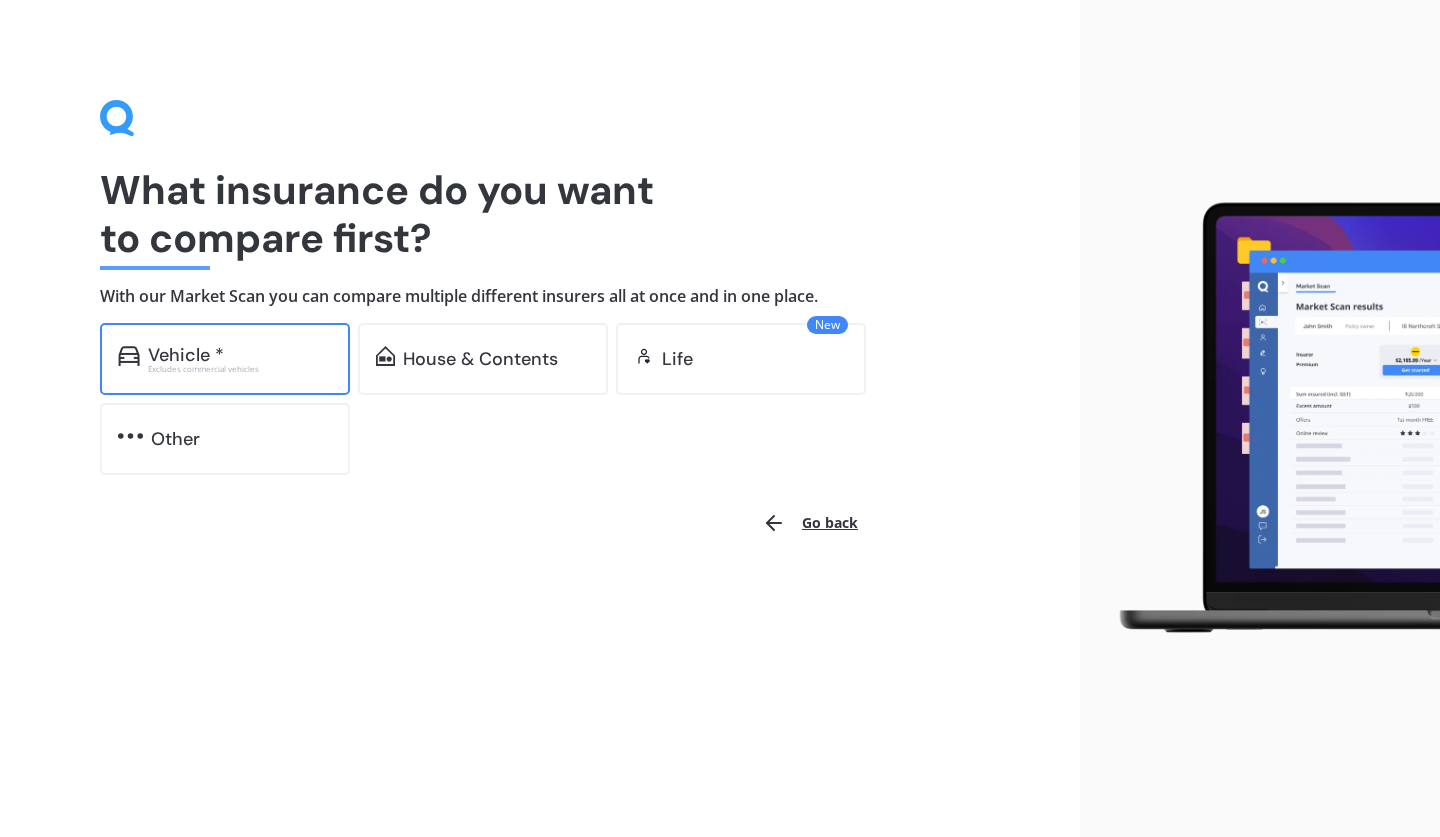click on "Vehicle *" at bounding box center [240, 355] 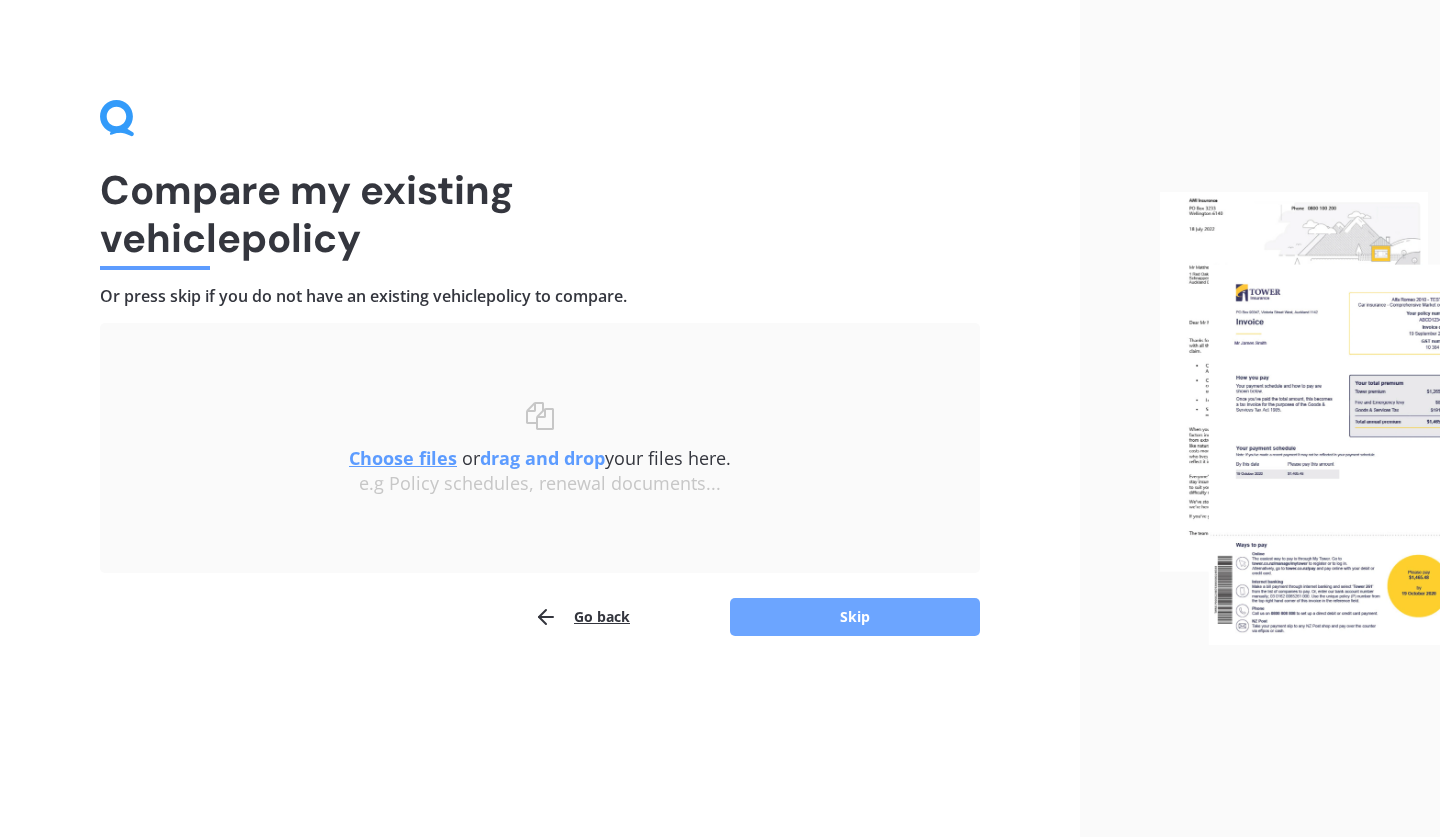 click on "Skip" at bounding box center (855, 617) 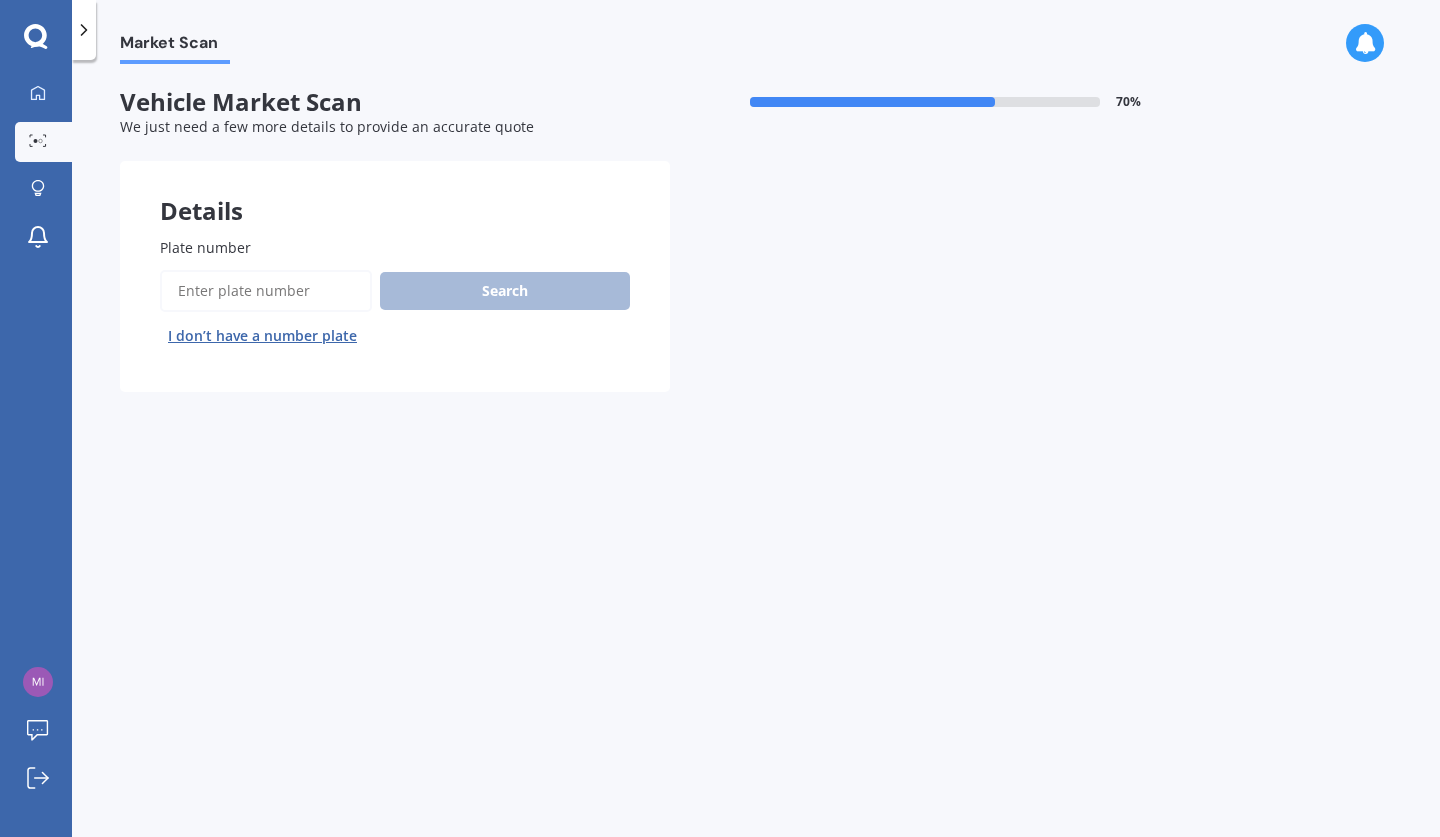 click at bounding box center (925, 102) 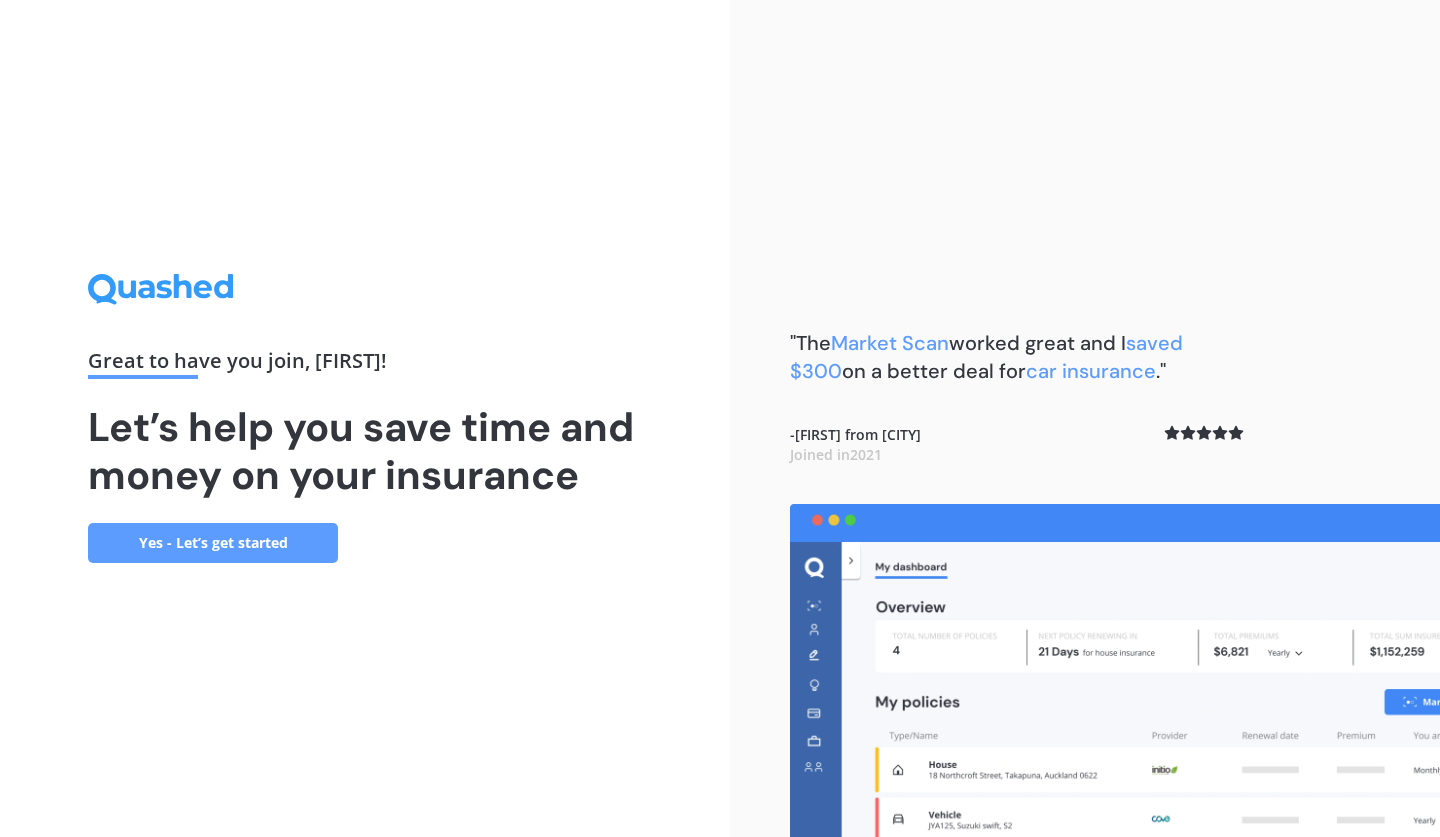 scroll, scrollTop: 0, scrollLeft: 0, axis: both 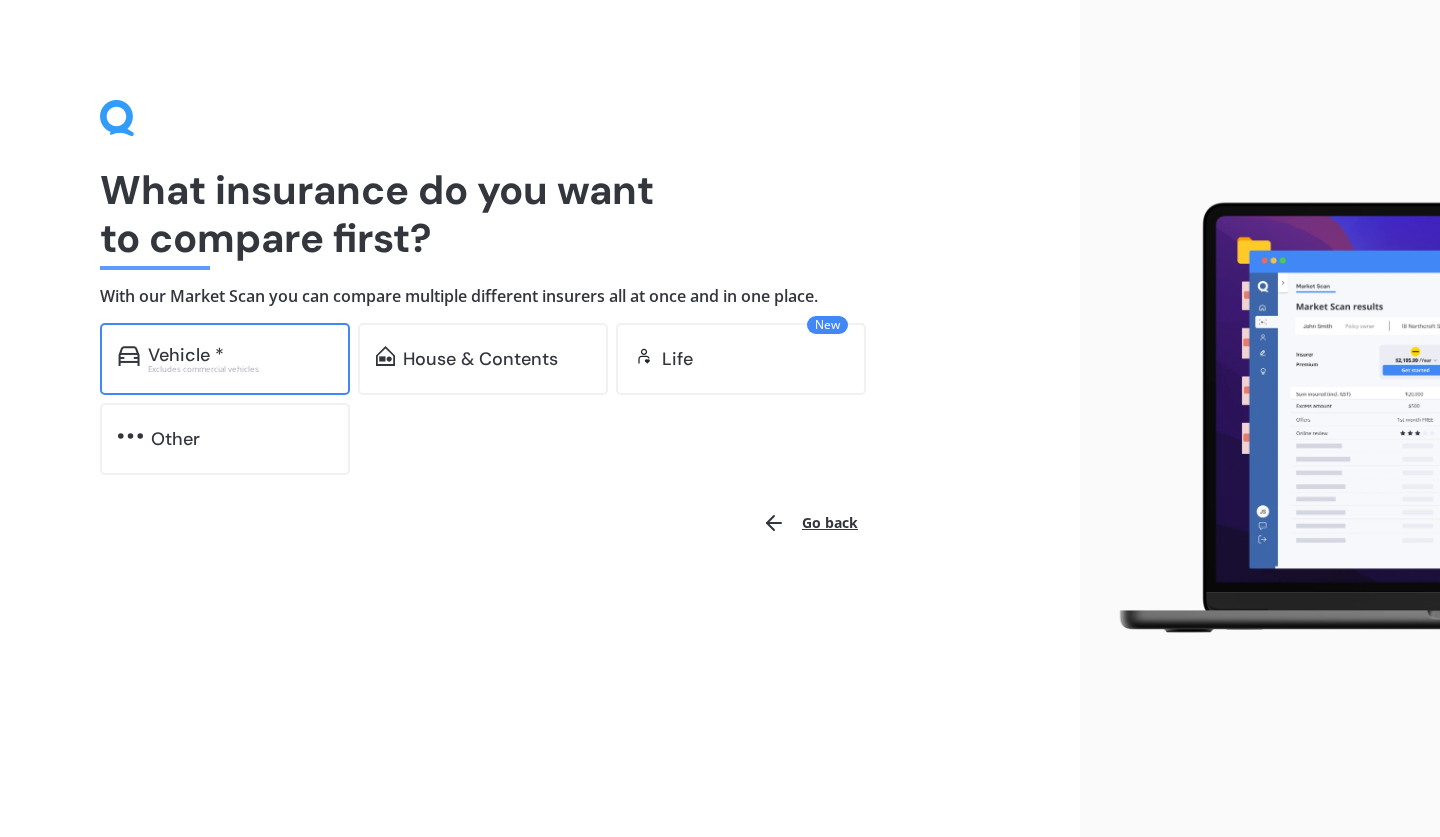 click on "Vehicle * Excludes commercial vehicles" at bounding box center (225, 359) 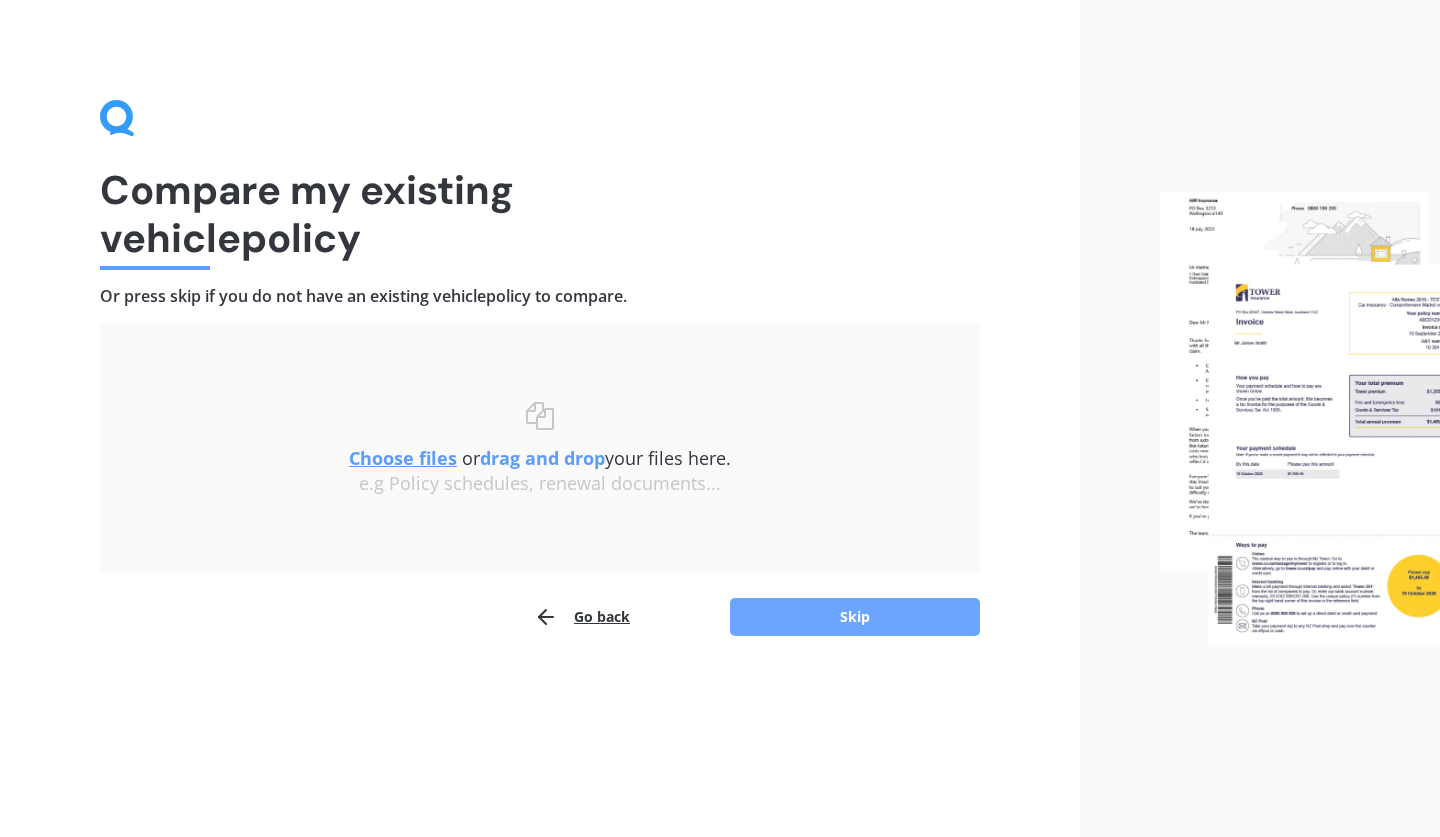 click on "Skip" at bounding box center [855, 617] 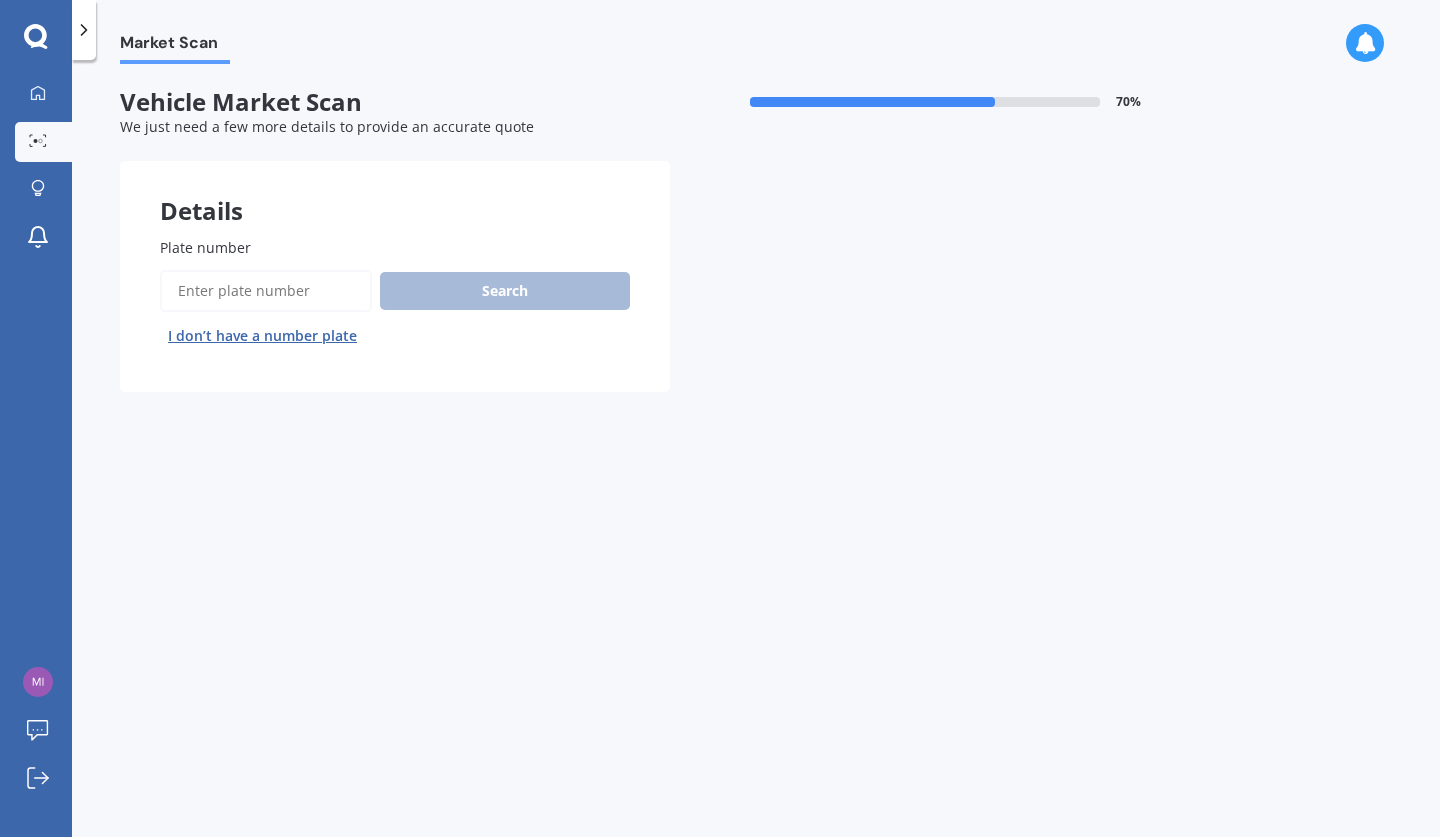 click on "Plate number" at bounding box center [266, 291] 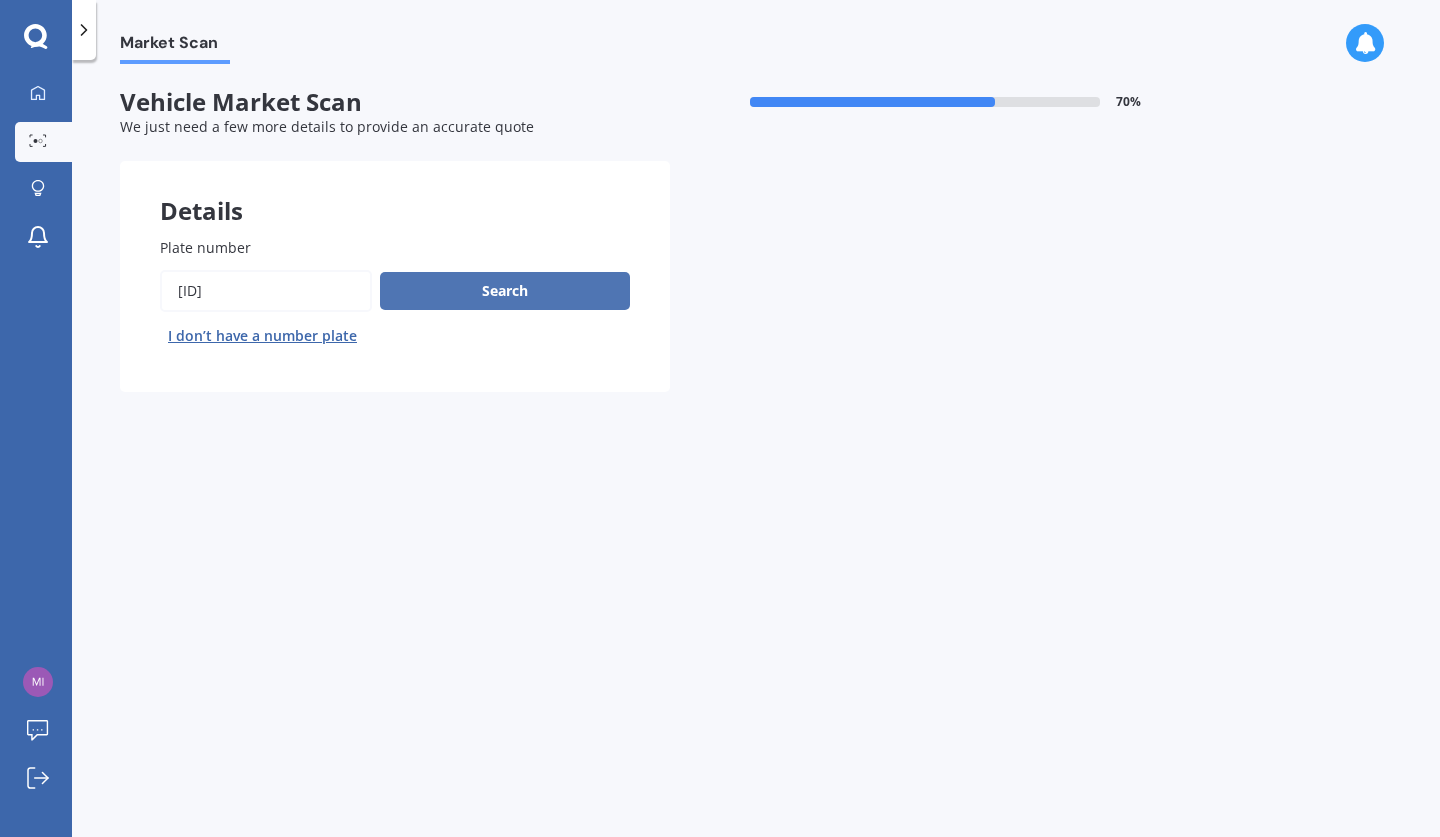 type on "GJS529" 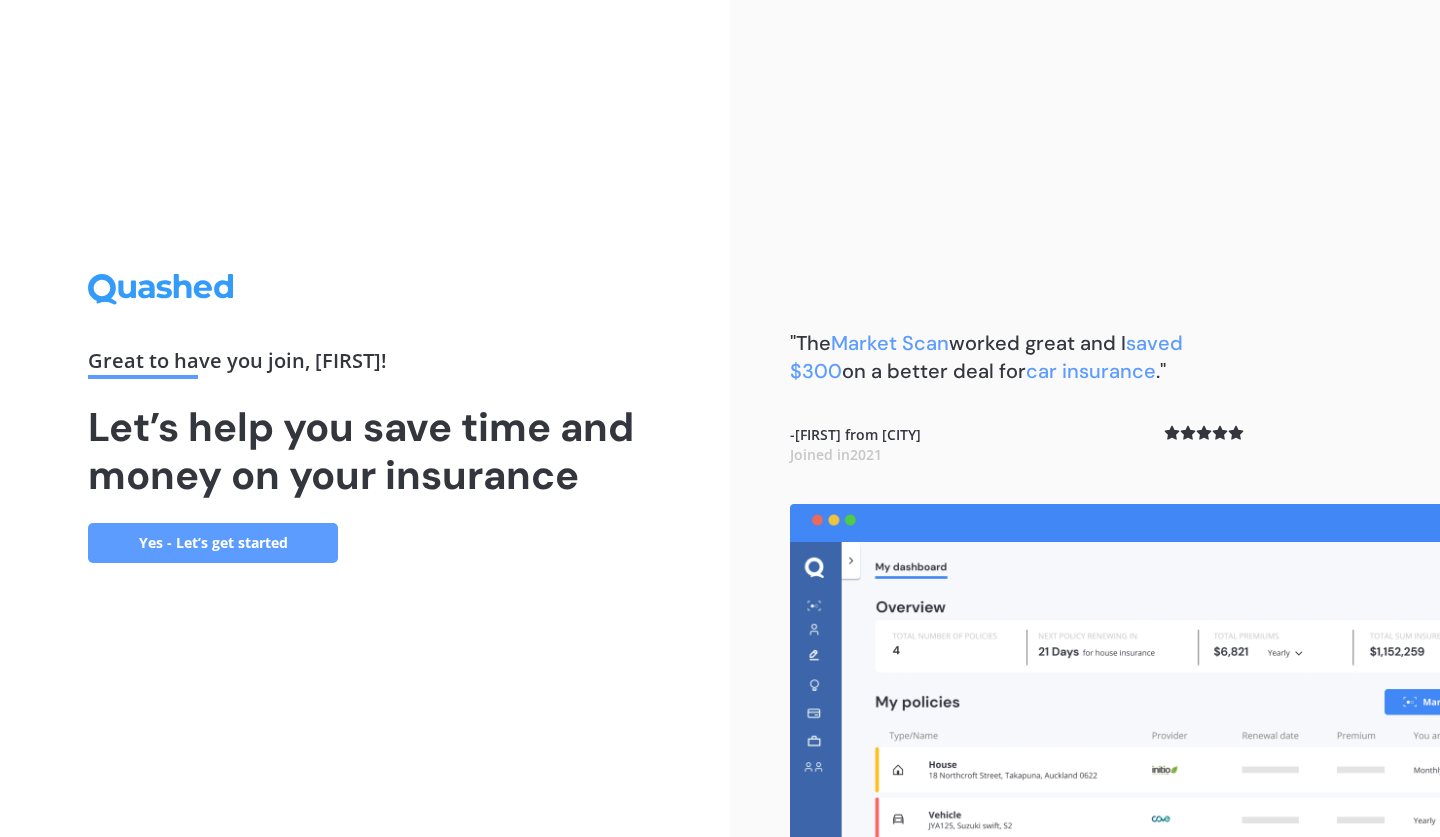 scroll, scrollTop: 0, scrollLeft: 0, axis: both 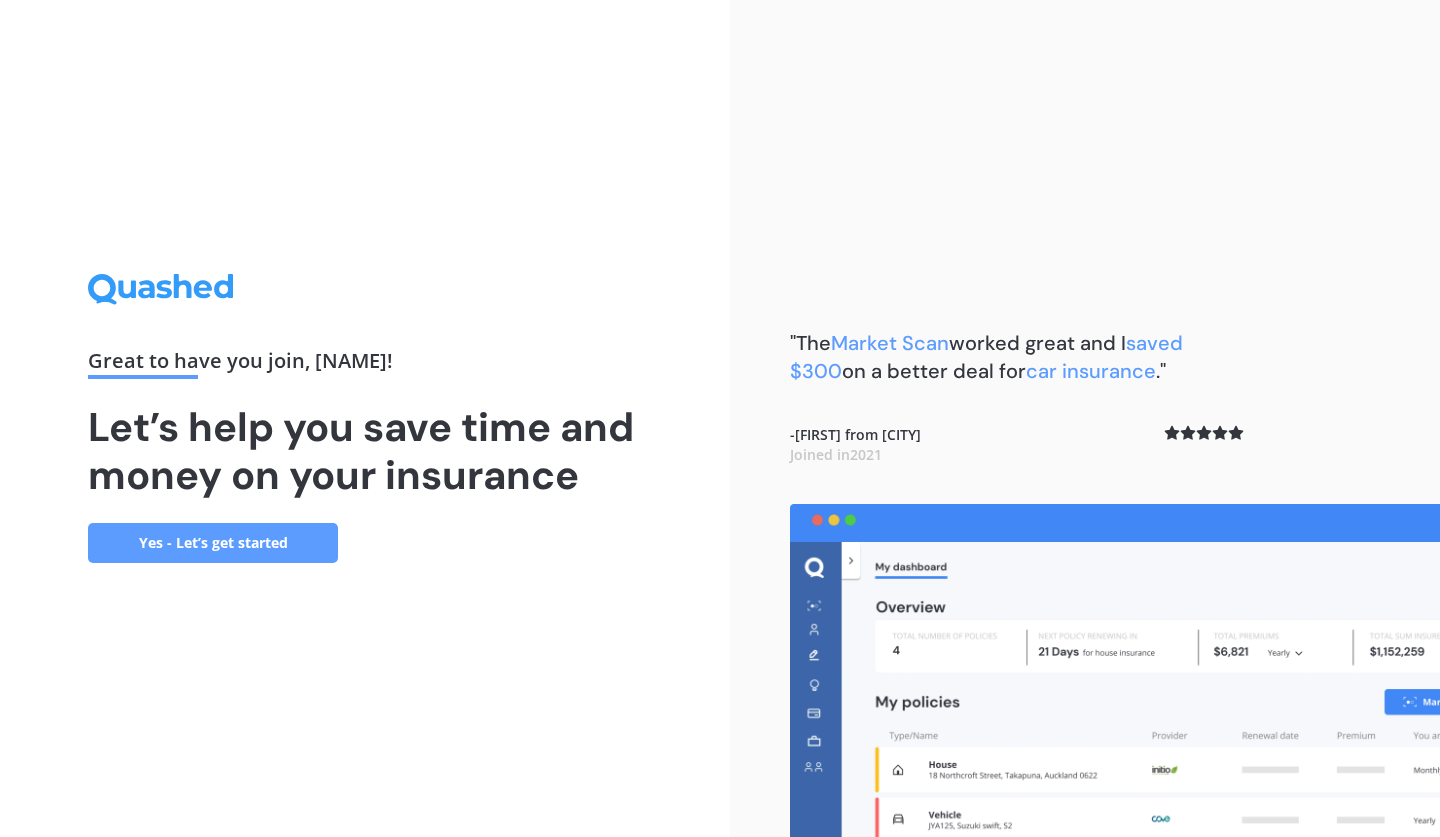 click on "Yes - Let’s get started" at bounding box center (213, 543) 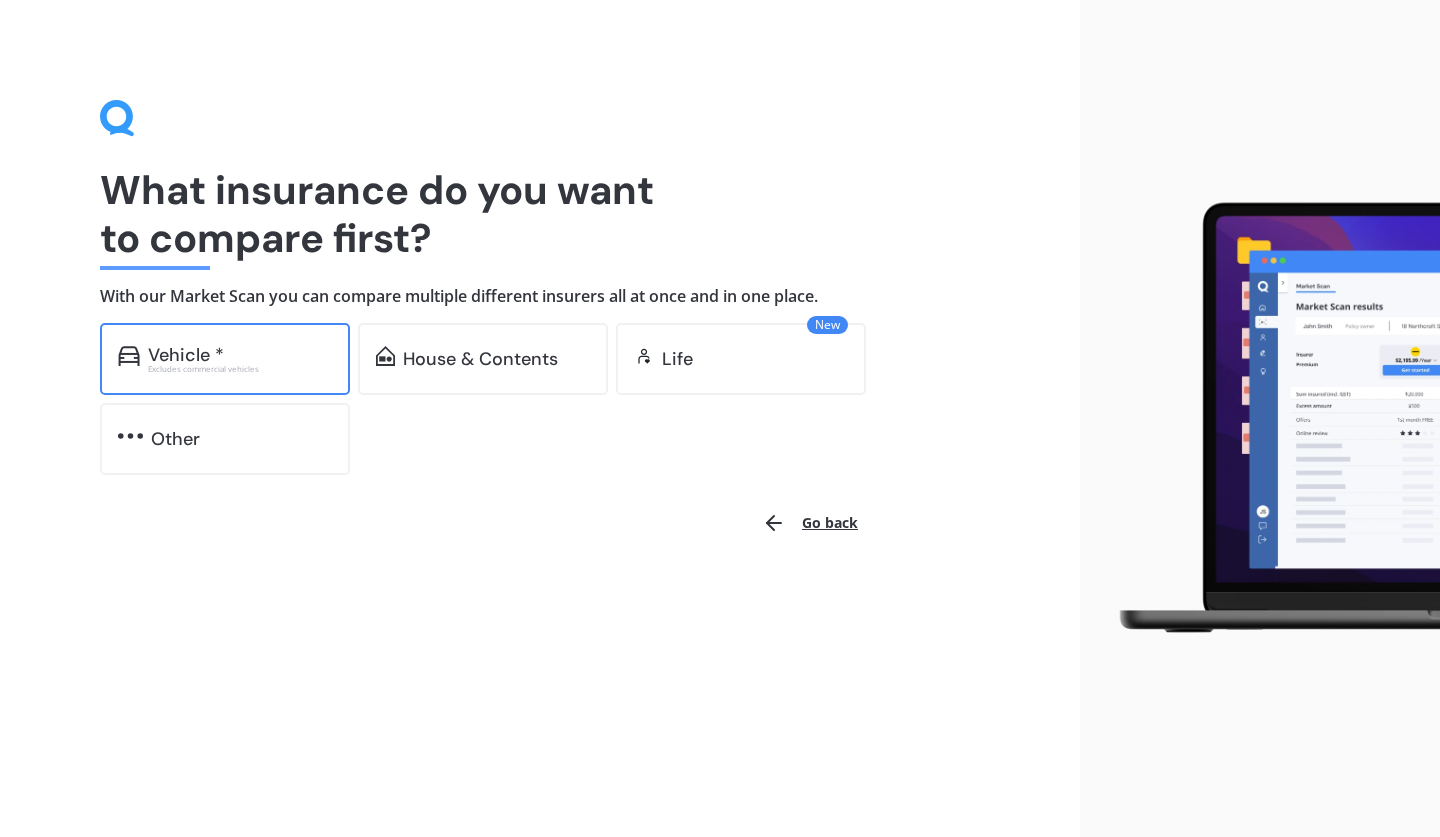click on "Vehicle * Excludes commercial vehicles" at bounding box center (225, 359) 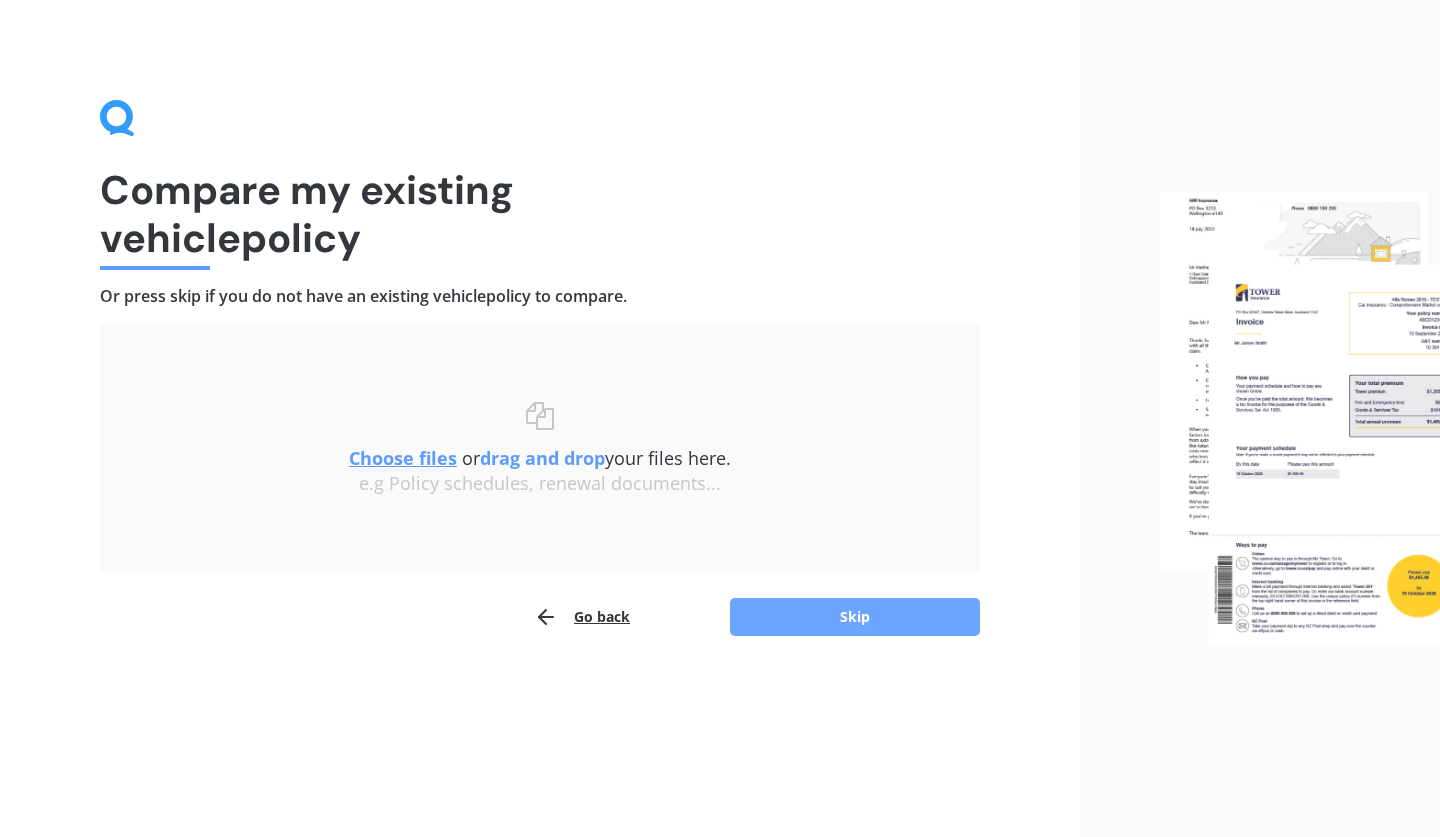 click on "Skip" at bounding box center (855, 617) 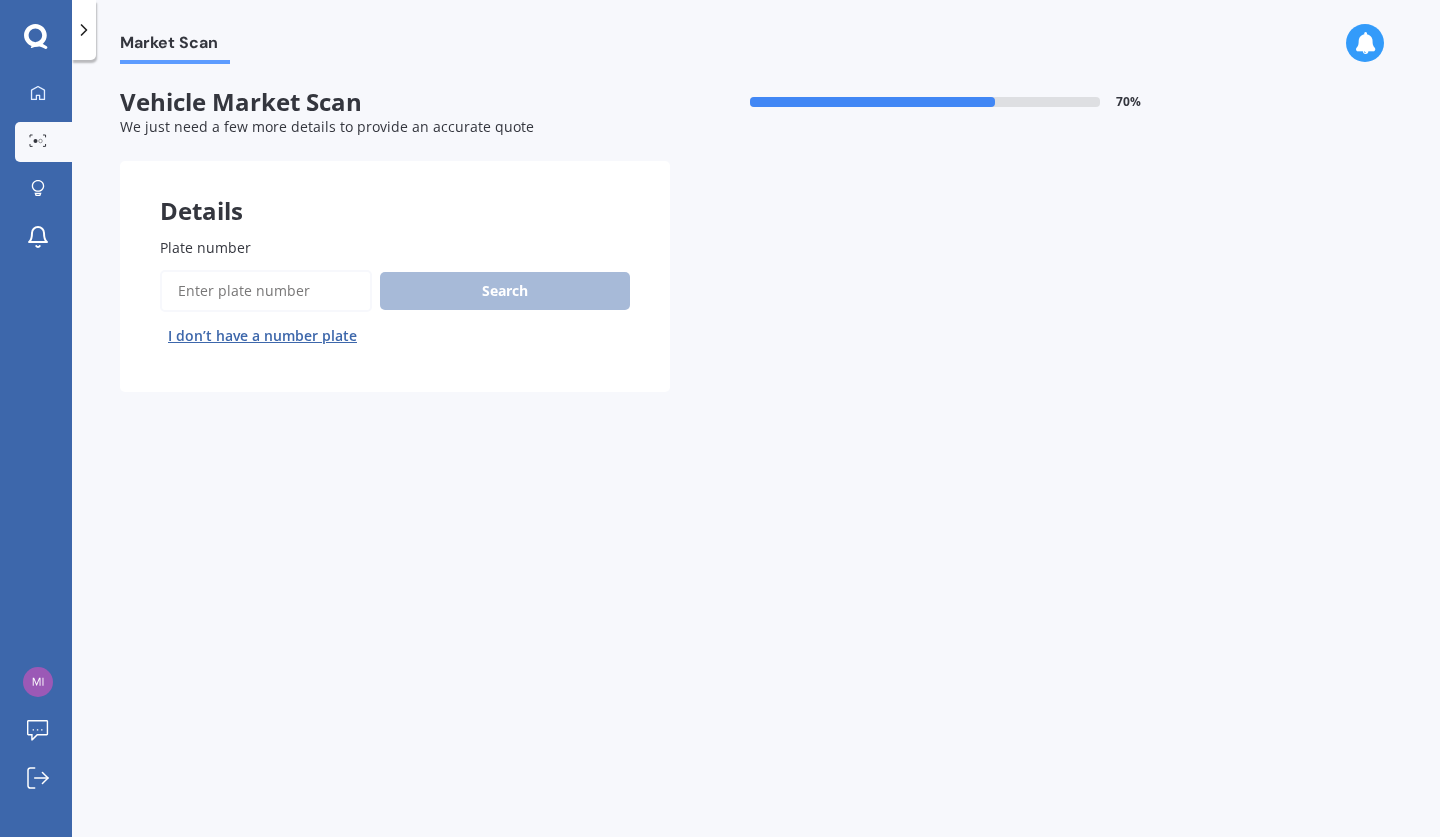 click on "Plate number" at bounding box center (266, 291) 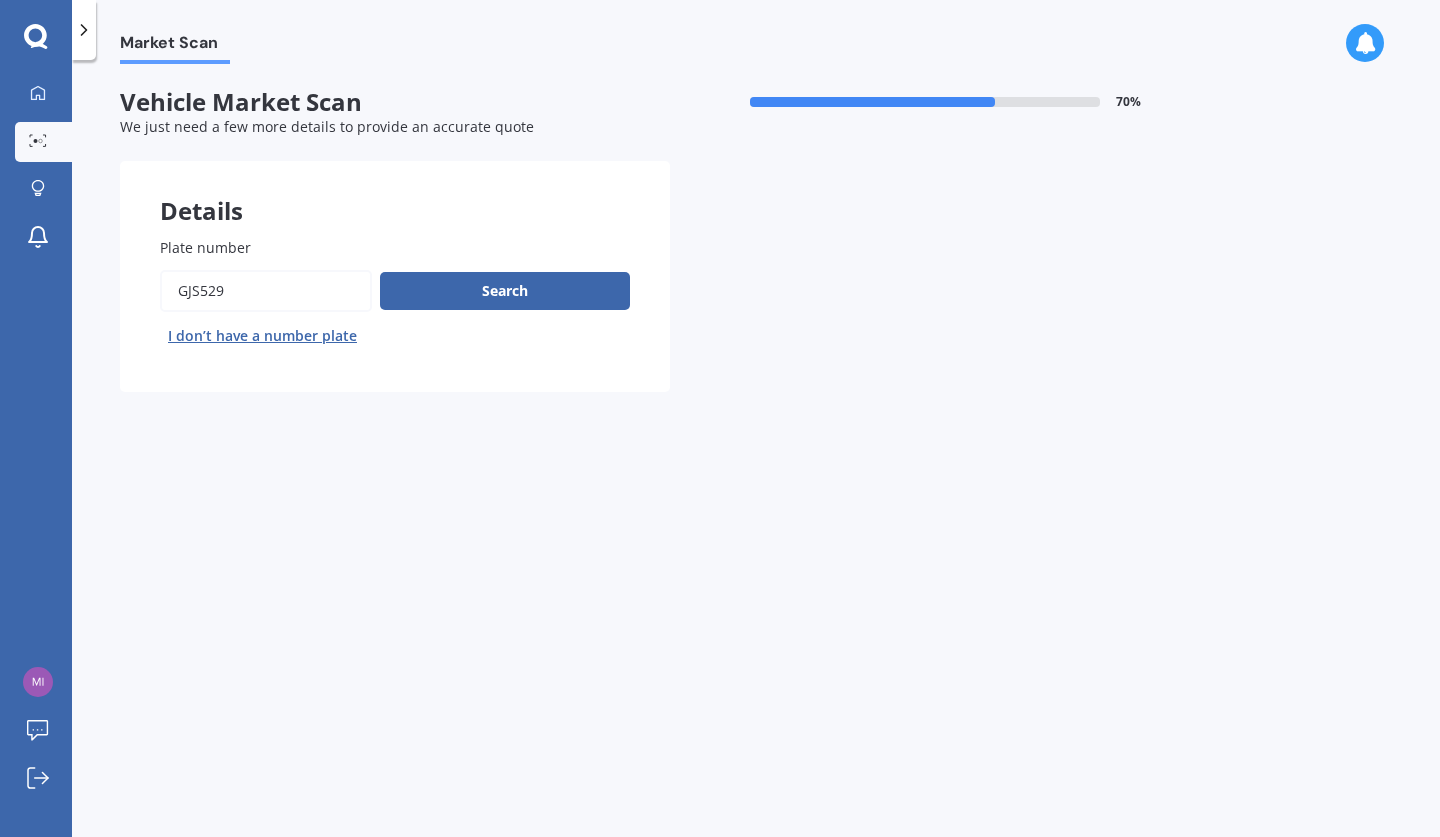 type on "GJS529" 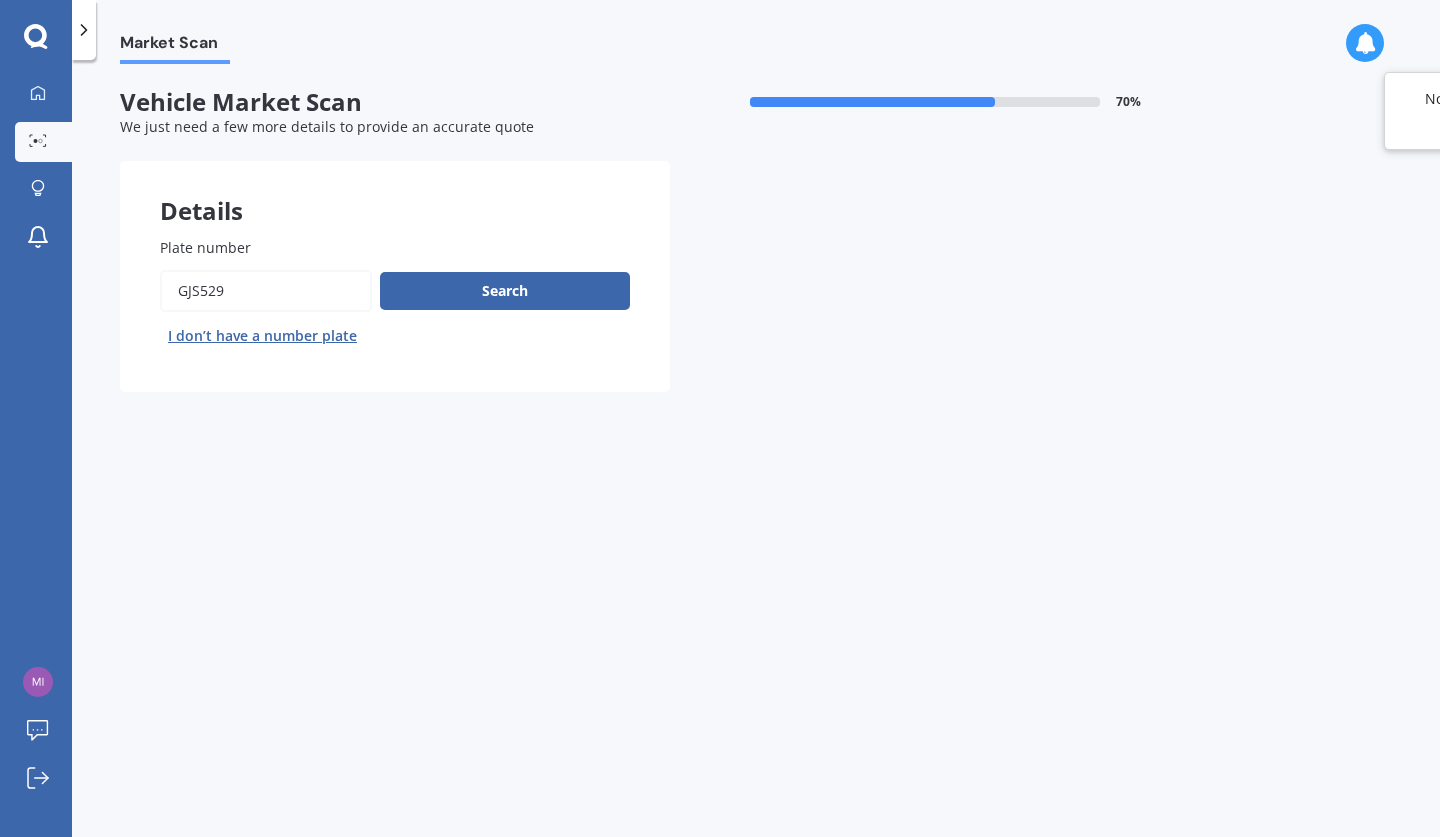 click on "Details Plate number Search I don’t have a number plate Previous Next" at bounding box center [670, 276] 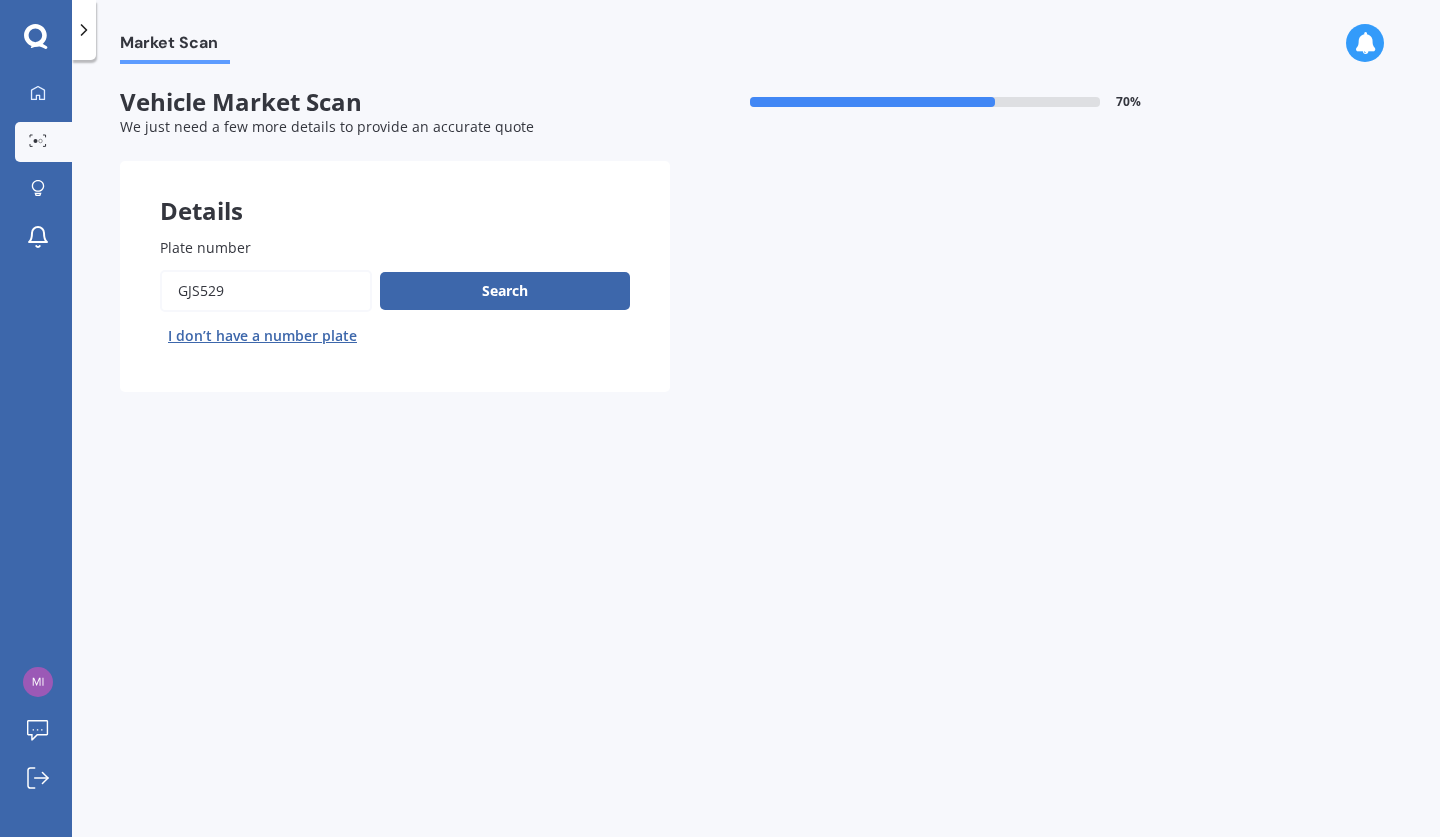 click 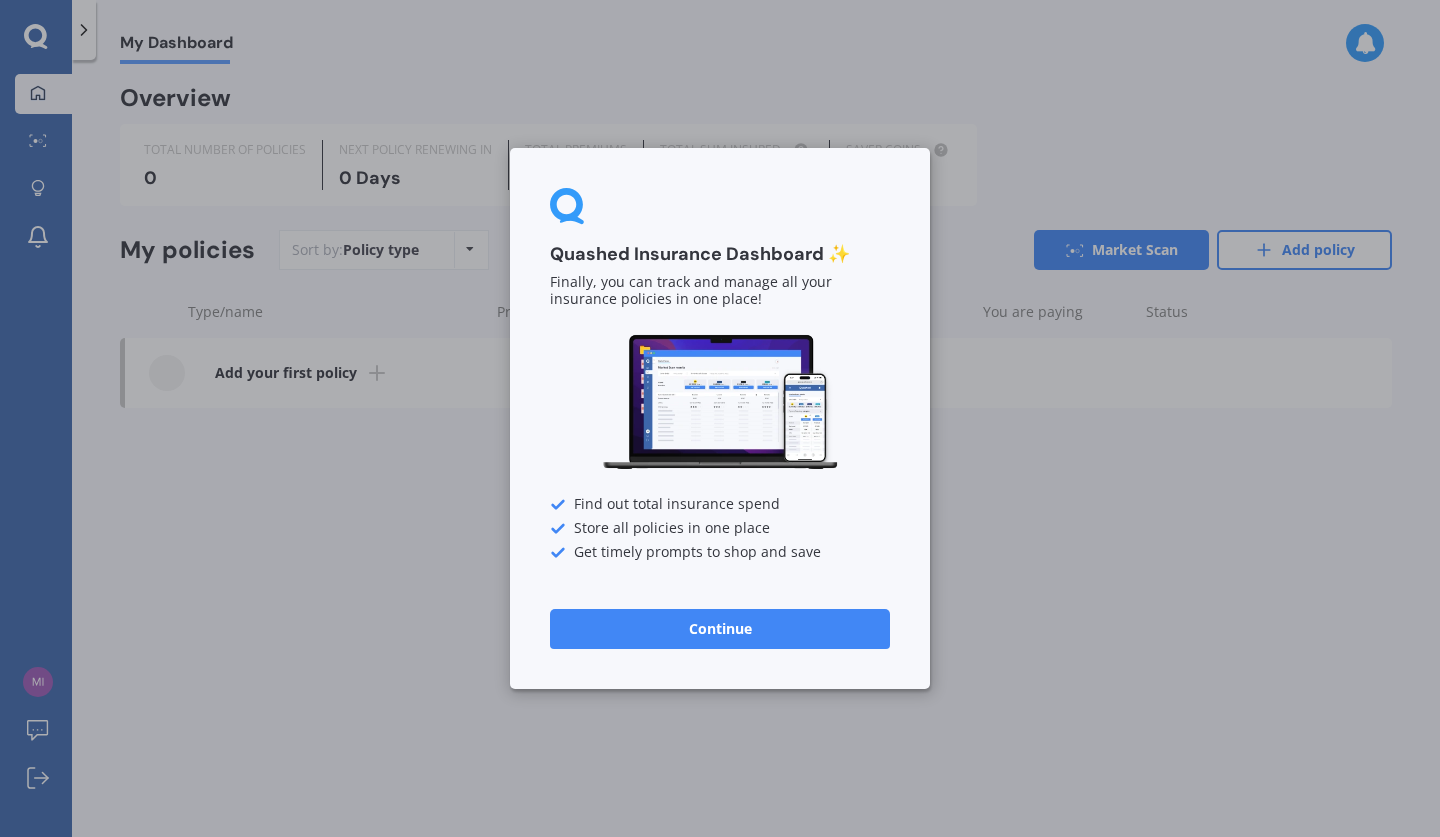 click on "Continue" at bounding box center (720, 629) 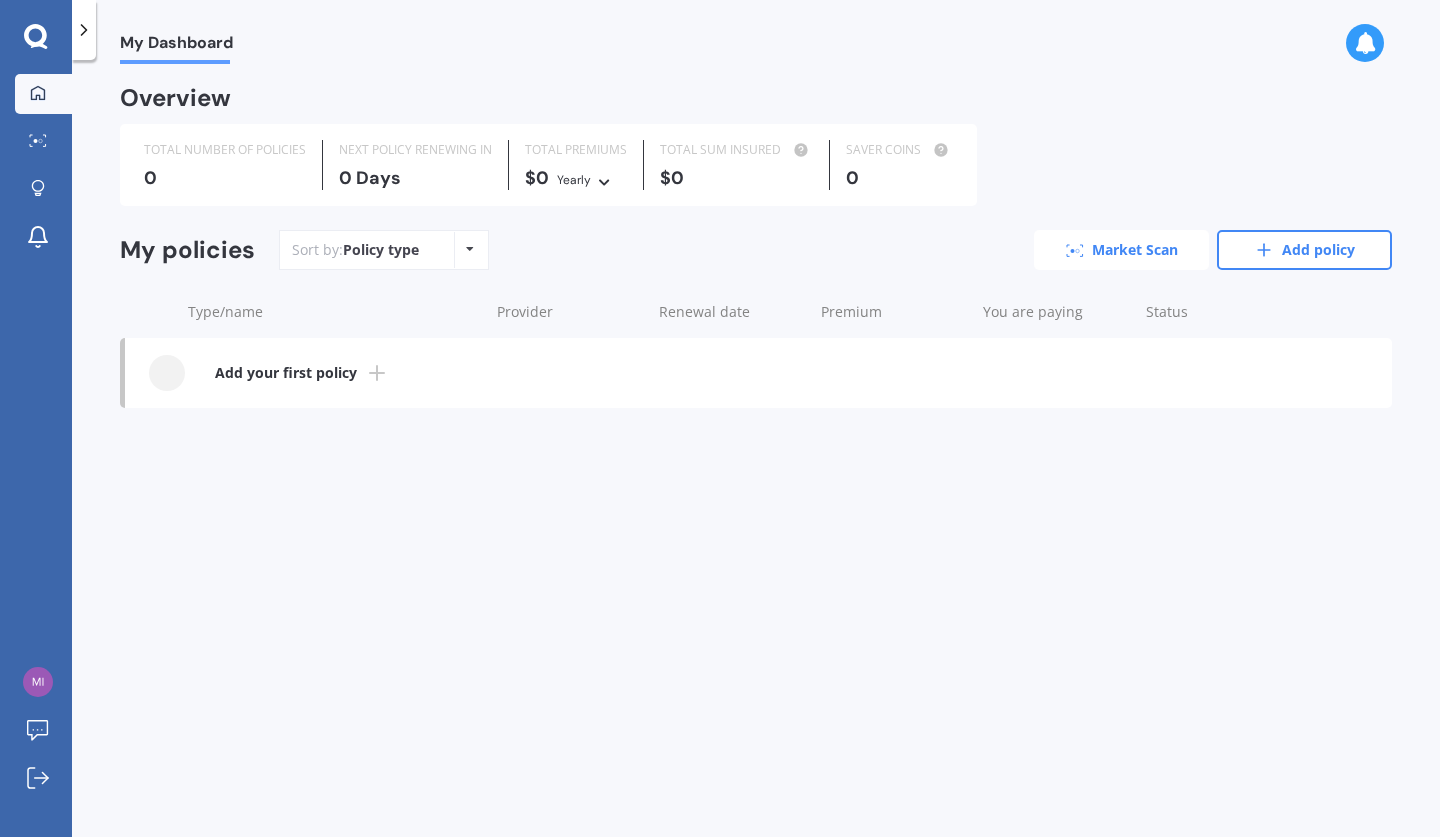 click on "Market Scan" at bounding box center (1121, 250) 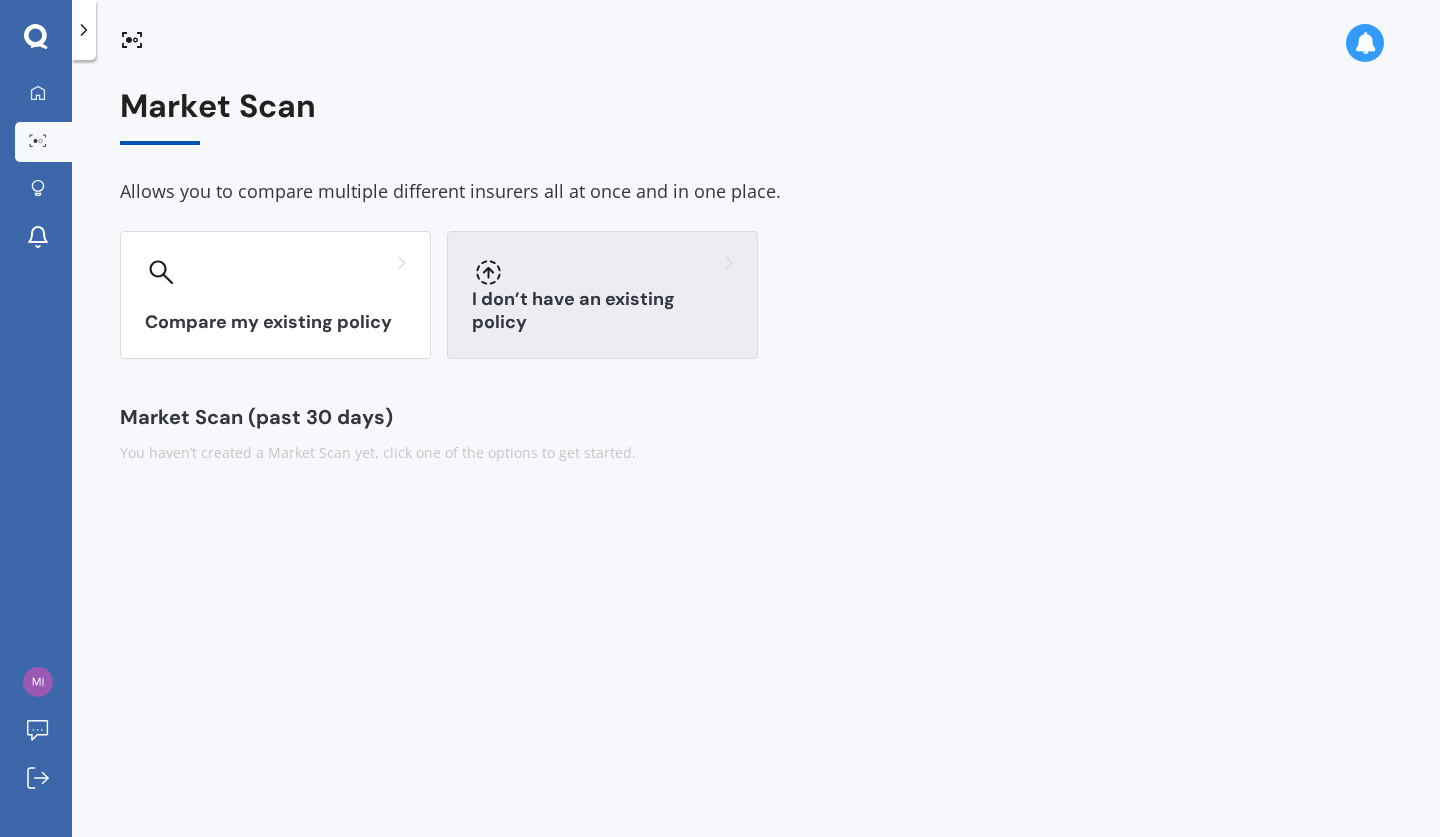 click on "I don’t have an existing policy" at bounding box center (602, 311) 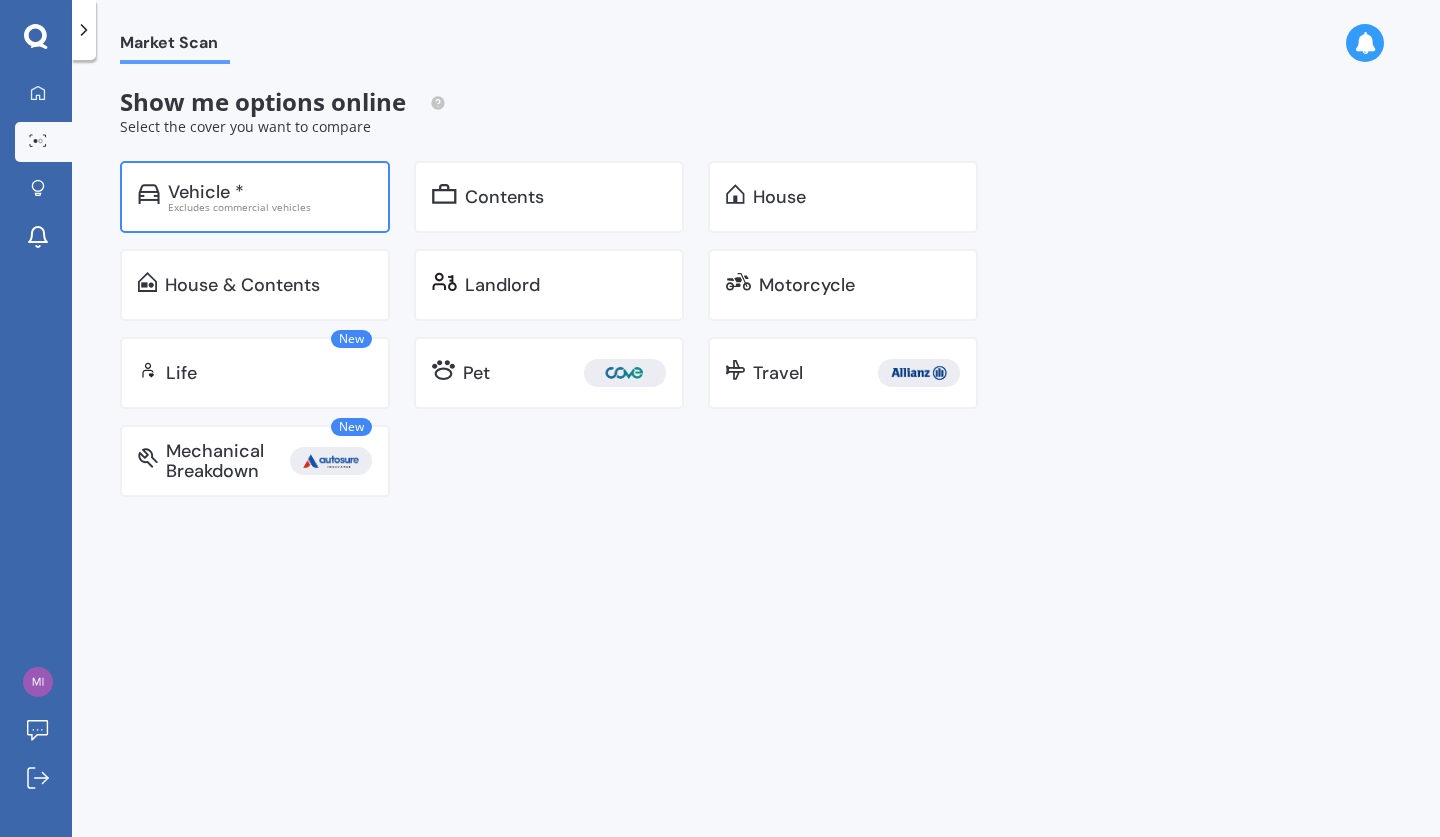 click on "Vehicle *" at bounding box center [270, 192] 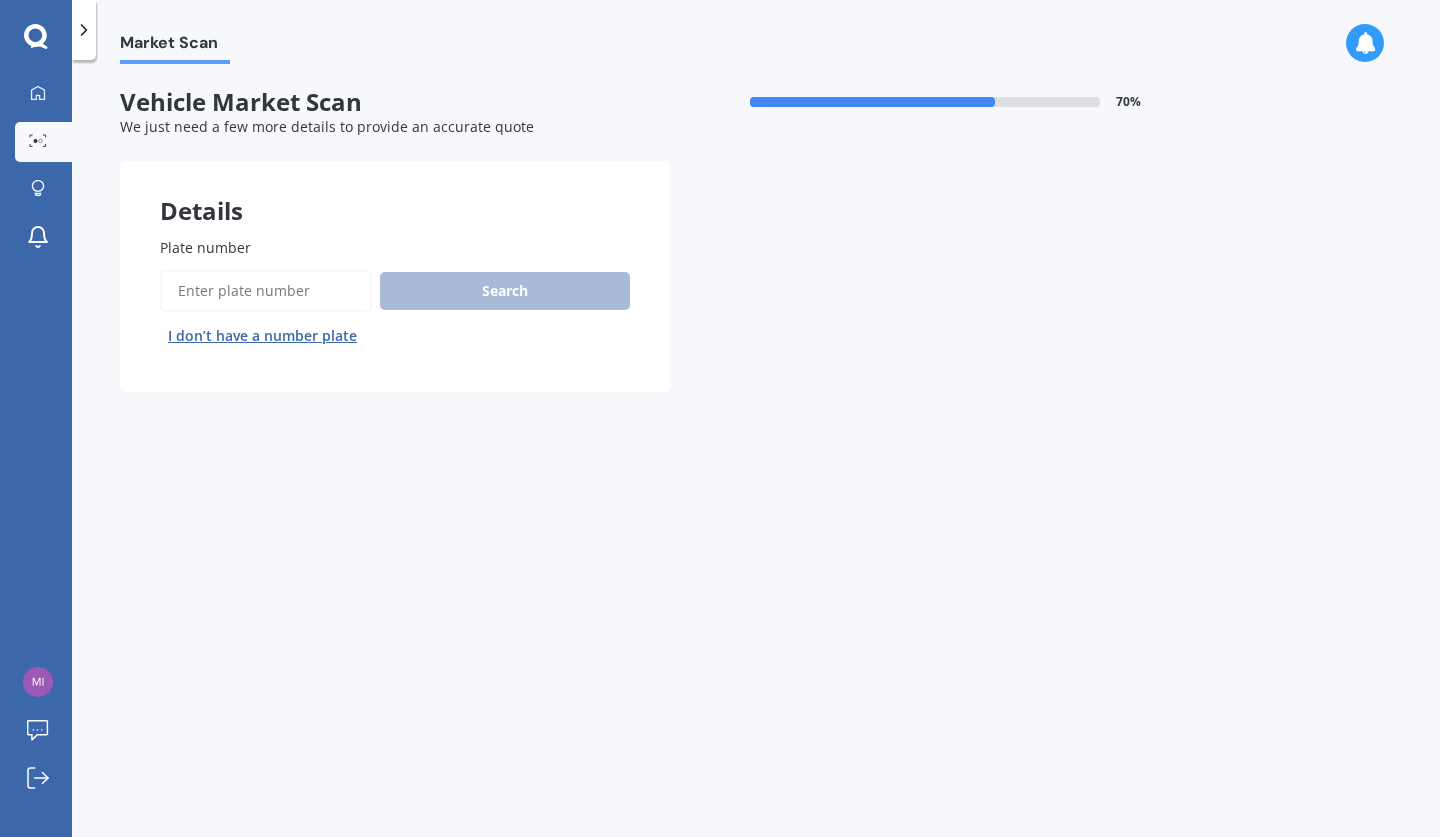 click on "Plate number" at bounding box center (266, 291) 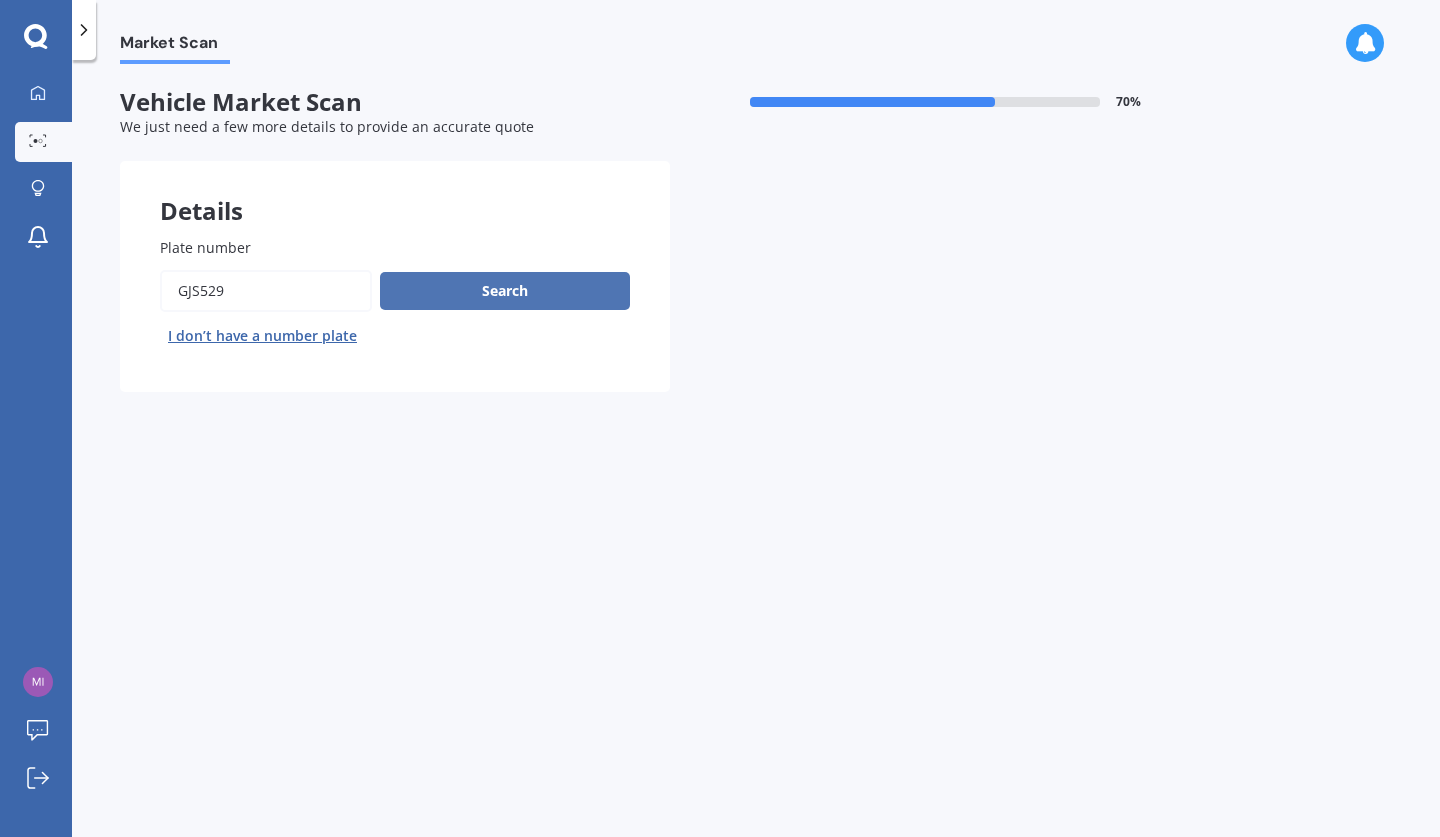 type on "GJS529" 